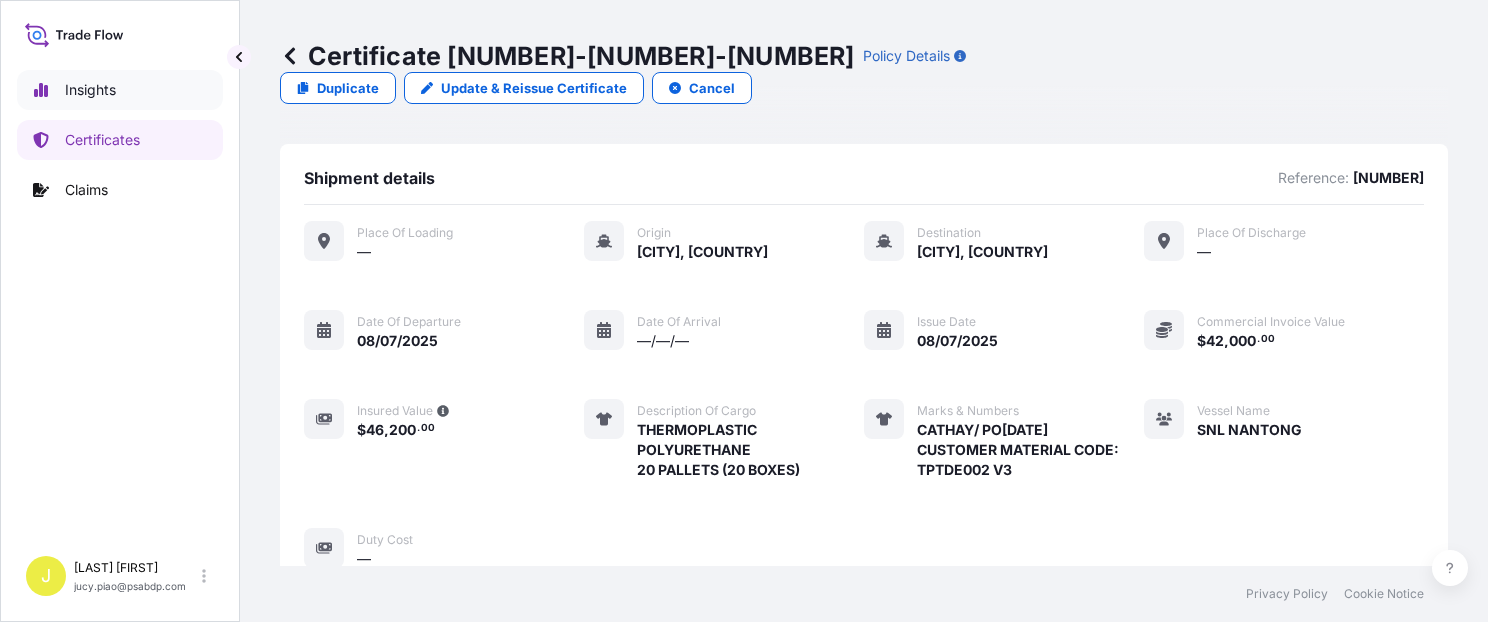 scroll, scrollTop: 0, scrollLeft: 0, axis: both 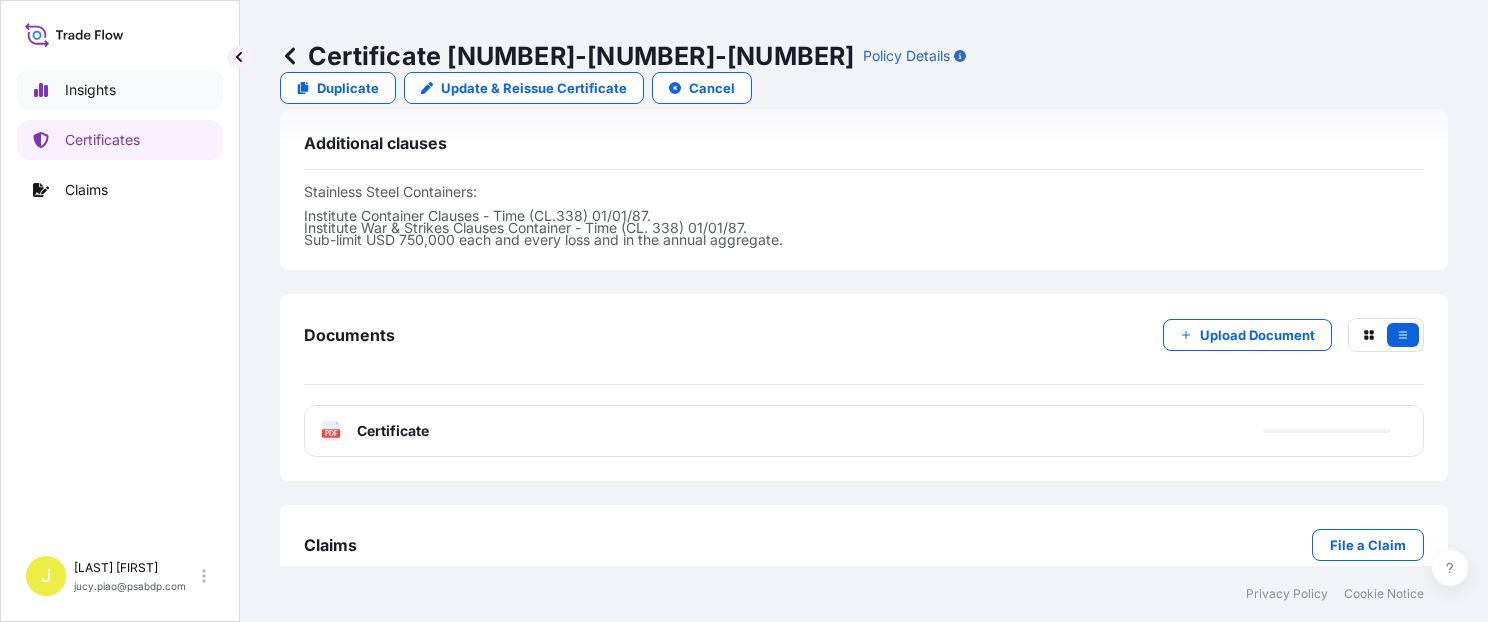 click on "Certificates" at bounding box center [120, 140] 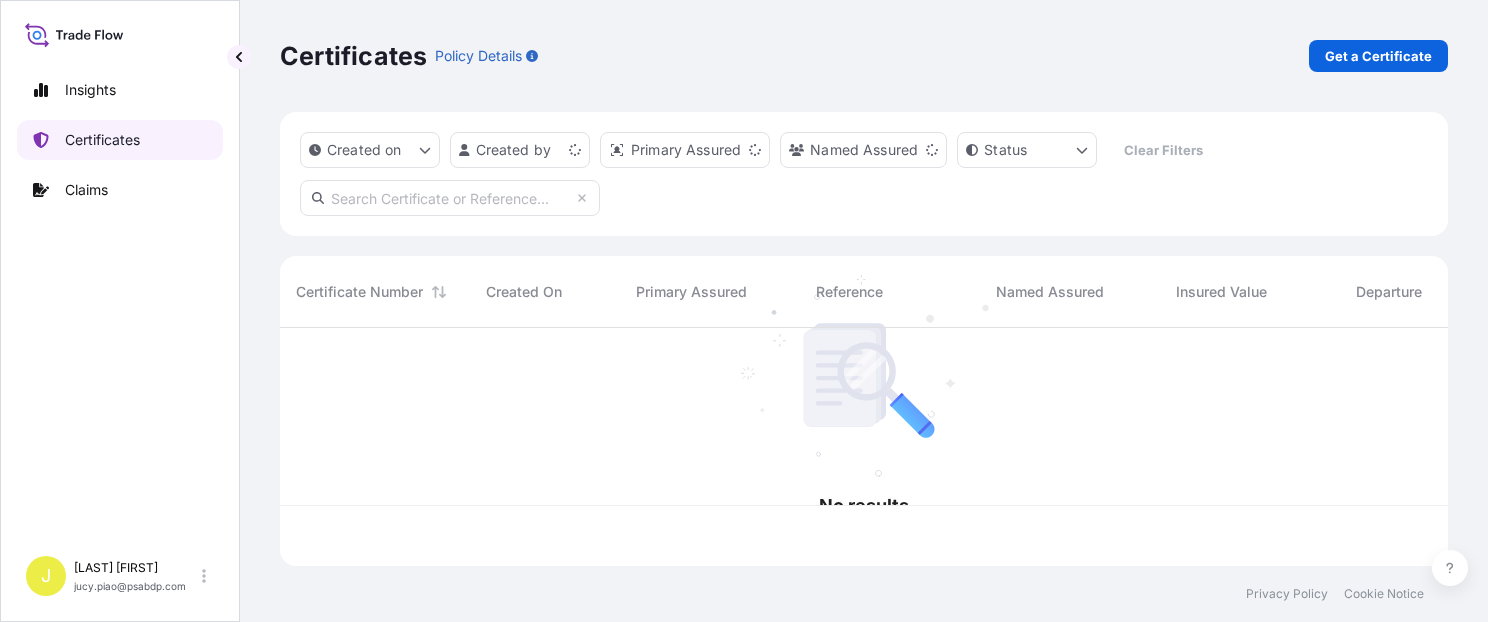 scroll, scrollTop: 0, scrollLeft: 0, axis: both 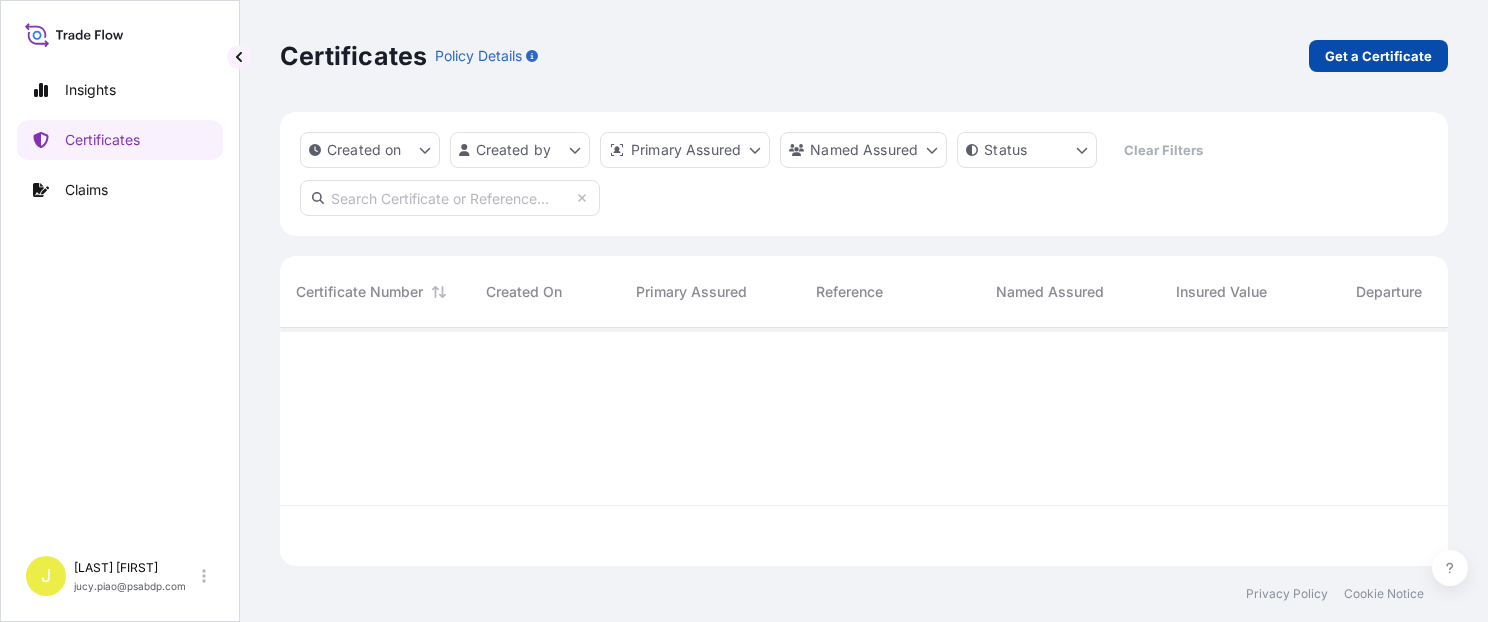 click on "Get a Certificate" at bounding box center [1378, 56] 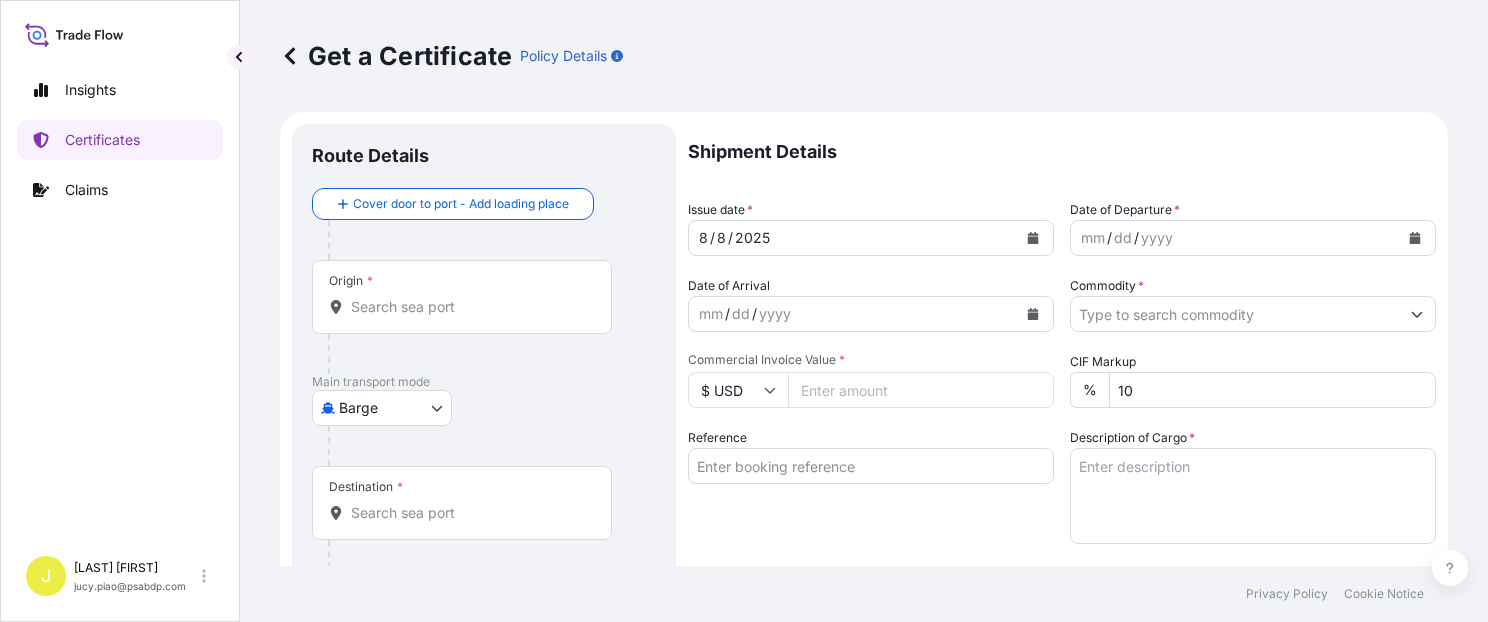 click on "Insights Certificates Claims J [LAST]   [FIRST] [EMAIL] Get a Certificate Policy Details Route Details   Cover door to port - Add loading place Place of loading Road / Inland Road / Inland Origin * Main transport mode Barge Air Barge Road Ocean Vessel Rail Barge in Tow Destination * Cover port to door - Add place of discharge Road / Inland Road / Inland Place of Discharge Shipment Details Issue date * [DATE] Date of Departure * mm / dd / yyyy Date of Arrival mm / dd / yyyy Commodity * Packing Category Commercial Invoice Value    * $ USD CIF Markup % 10 Reference Description of Cargo * Vessel Name Marks & Numbers Duty Cost   $ USD Letter of Credit This shipment has a letter of credit Letter of credit * Letter of credit may not exceed 12000 characters Assured Details Primary Assured * Select a primary assured The Lubrizol Corporation Named Assured Named Assured Address Create Certificate Privacy Policy Cookie Notice
0 Selected Date: [DATE]" at bounding box center (744, 311) 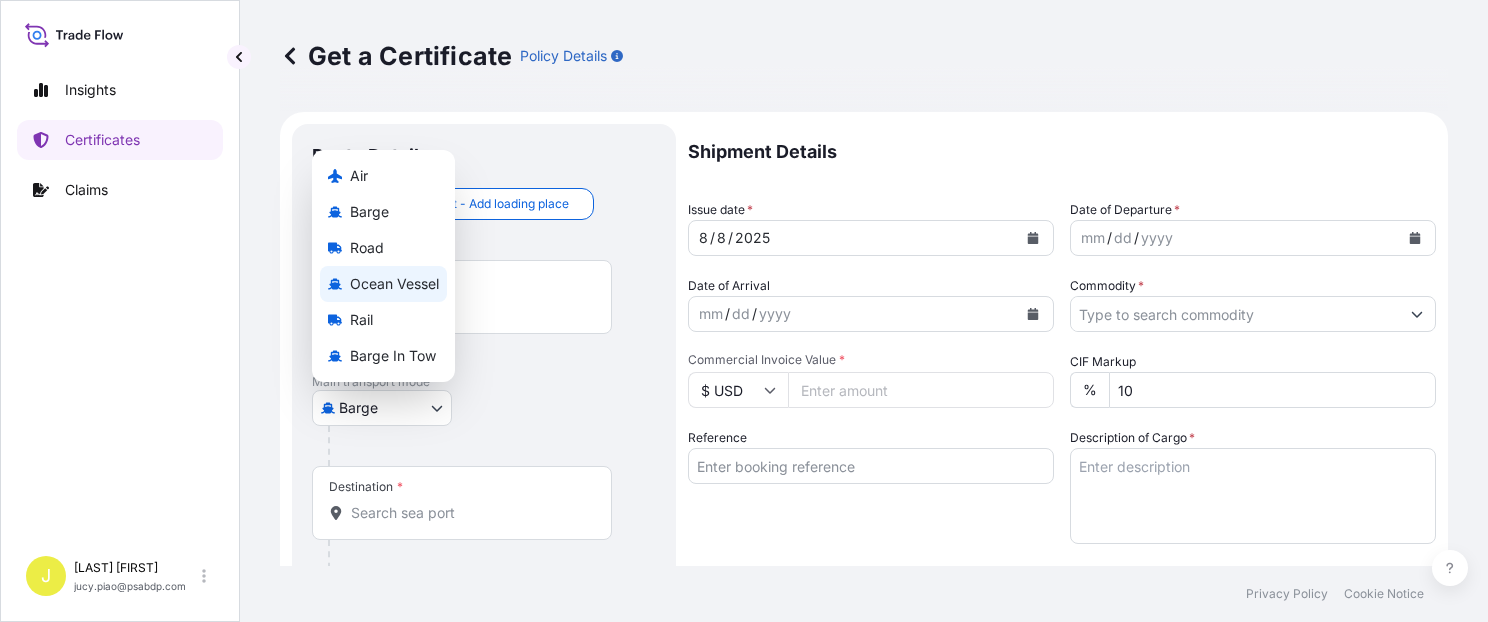 click on "Ocean Vessel" at bounding box center (394, 284) 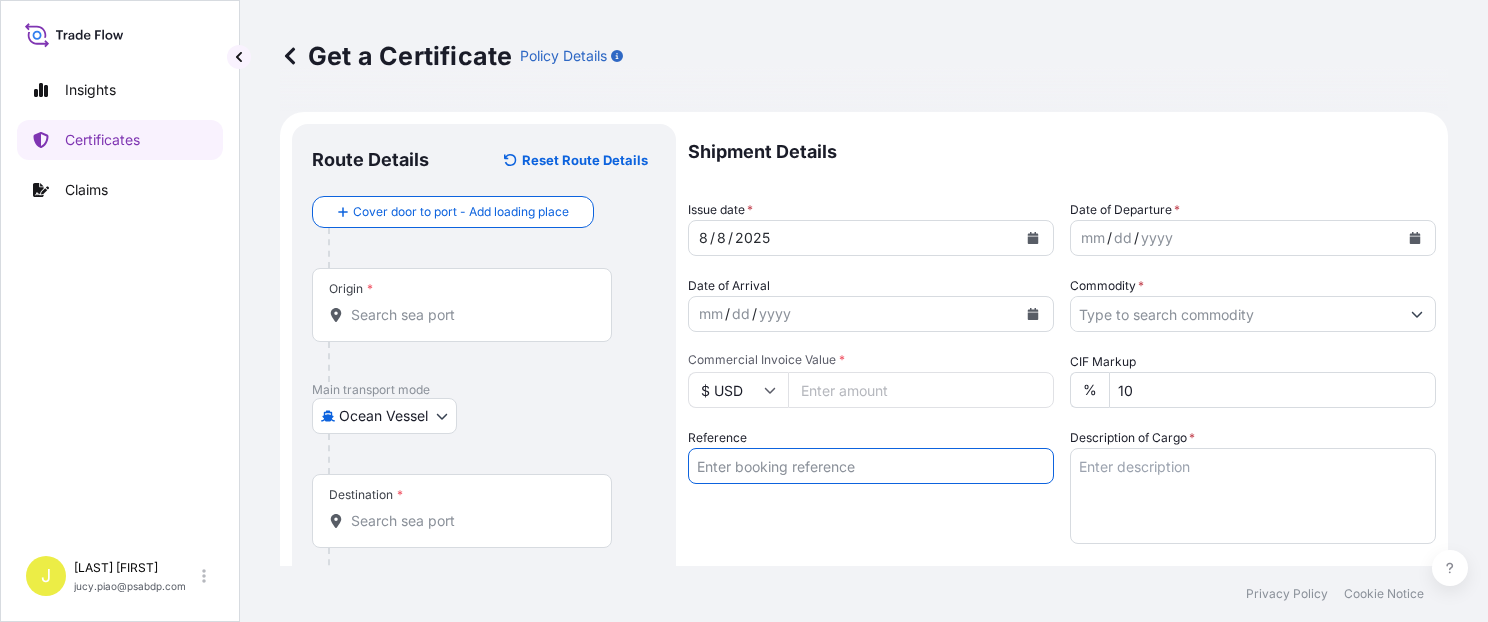 drag, startPoint x: 782, startPoint y: 469, endPoint x: 782, endPoint y: 482, distance: 13 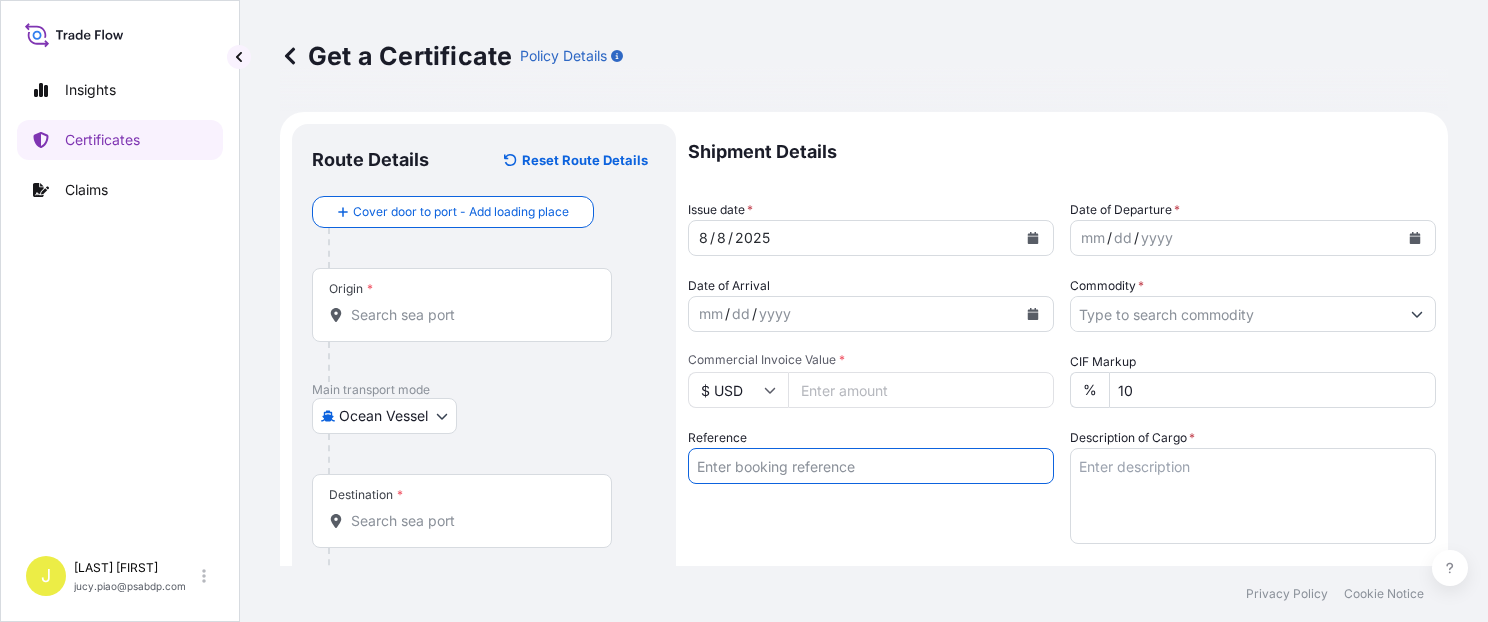 click on "Reference" at bounding box center (871, 466) 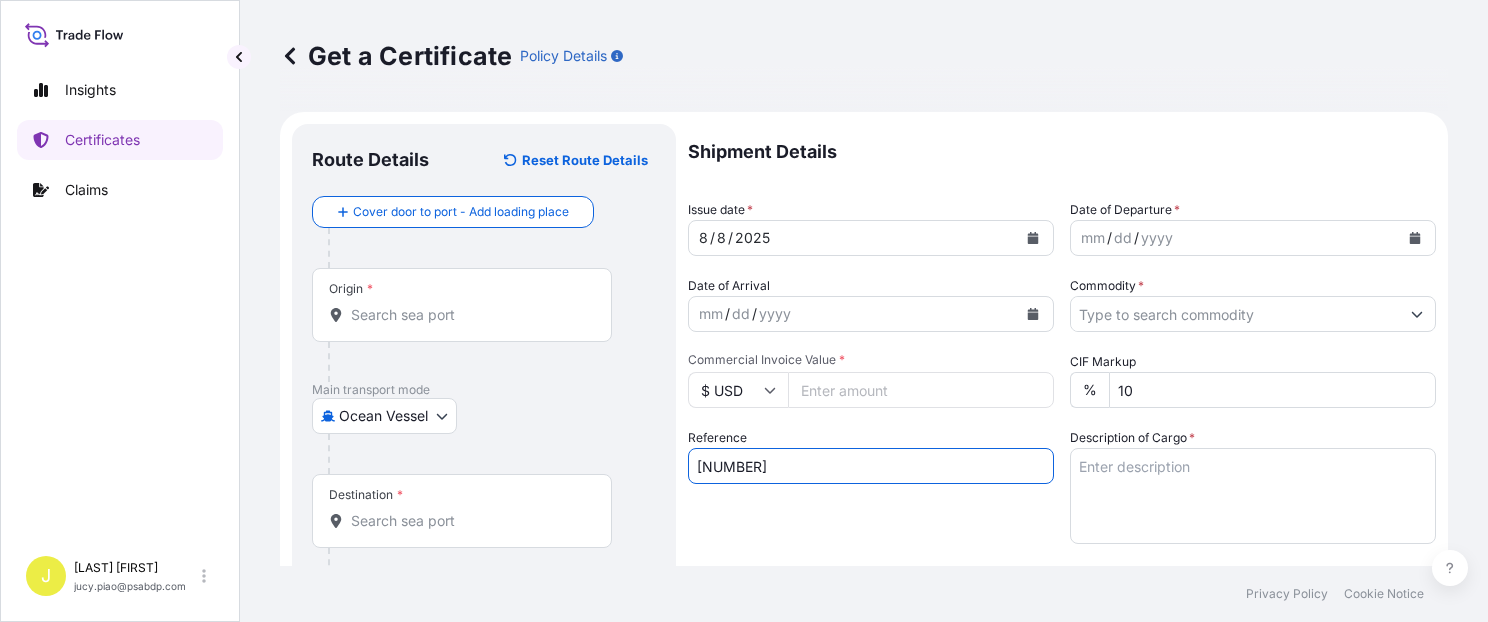 type on "[NUMBER]" 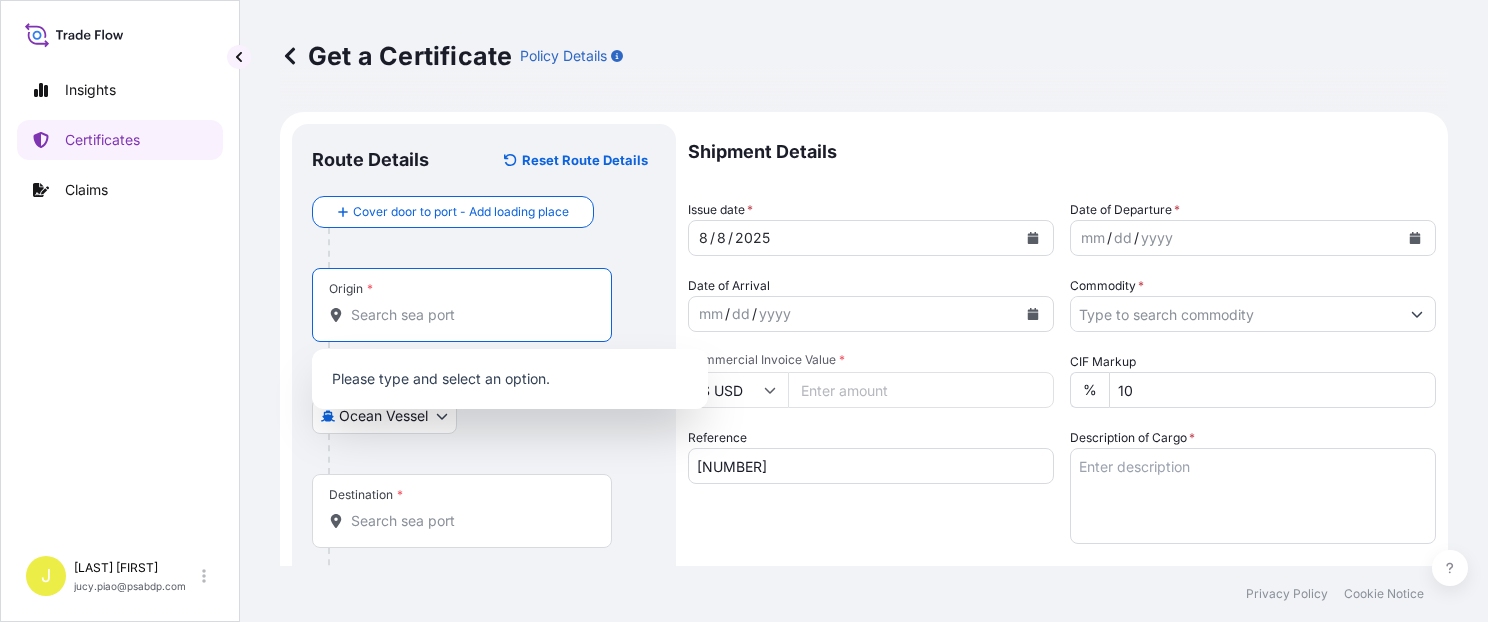click on "Origin *" at bounding box center (469, 315) 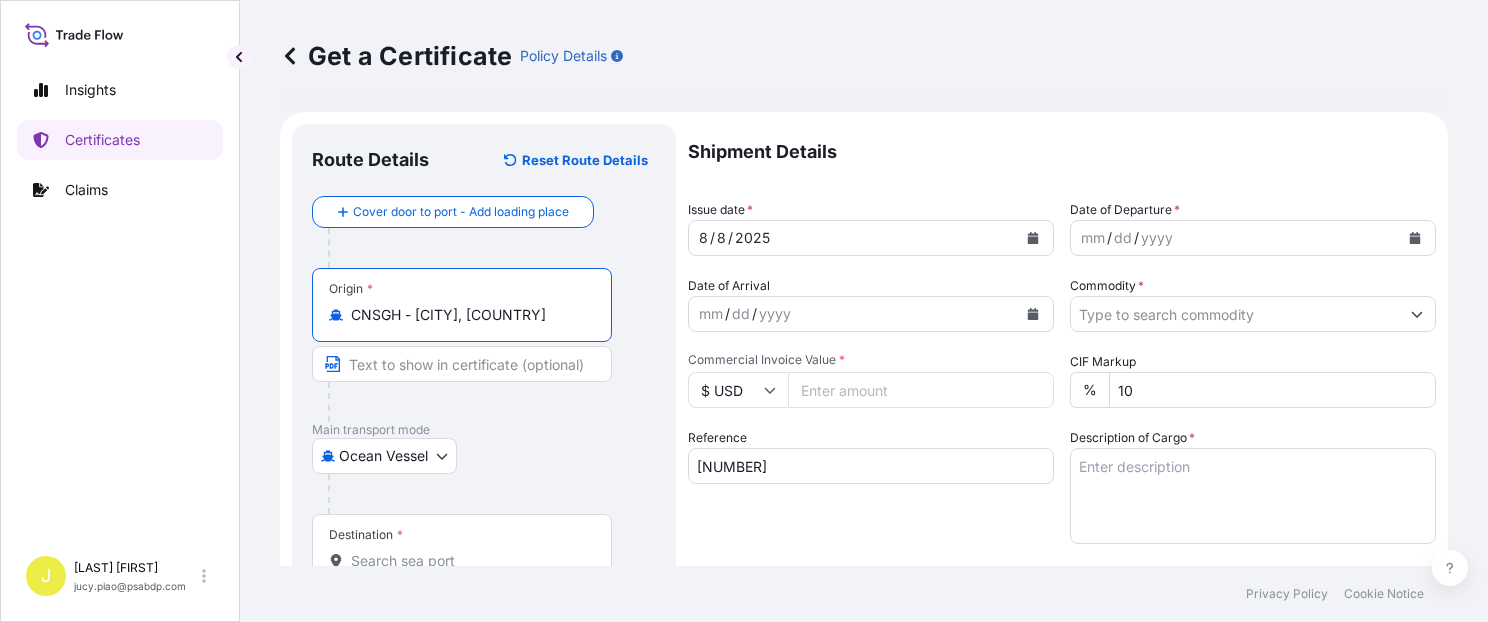 drag, startPoint x: 418, startPoint y: 315, endPoint x: 580, endPoint y: 334, distance: 163.1104 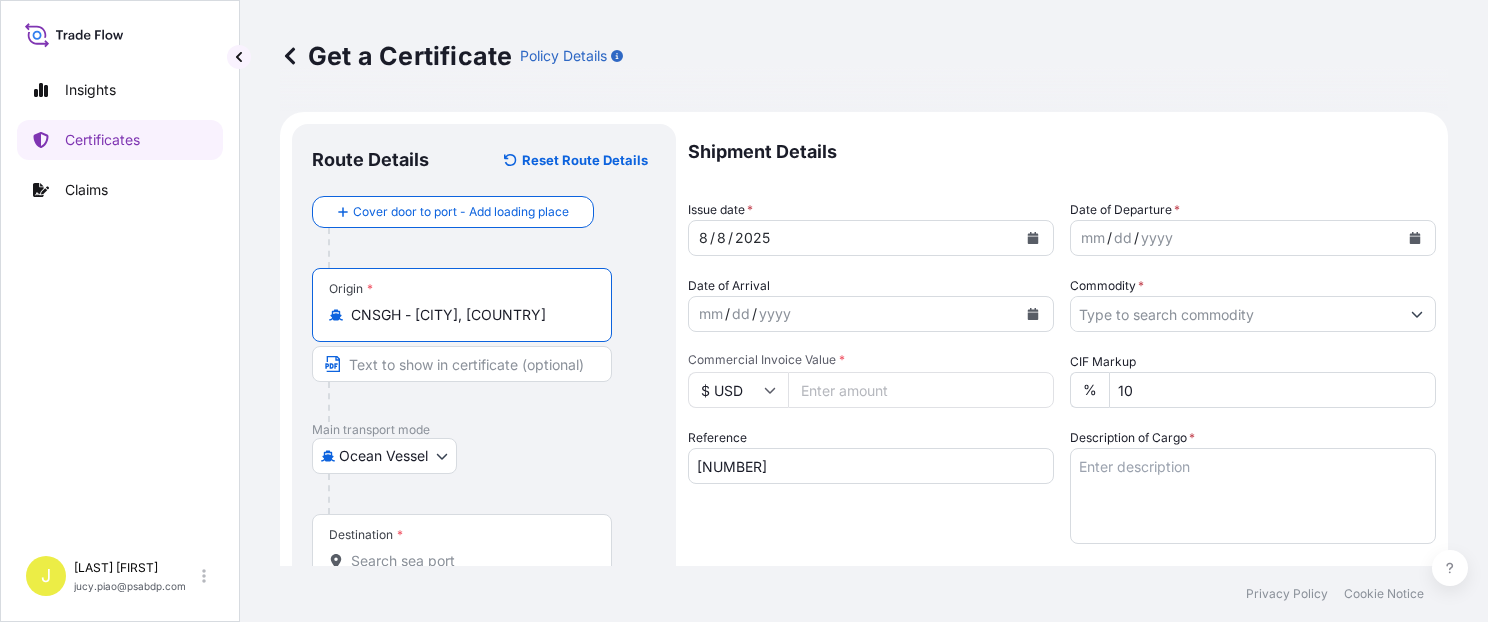 click on "Origin * CNSGH - [CITY], [COUNTRY]" at bounding box center [462, 305] 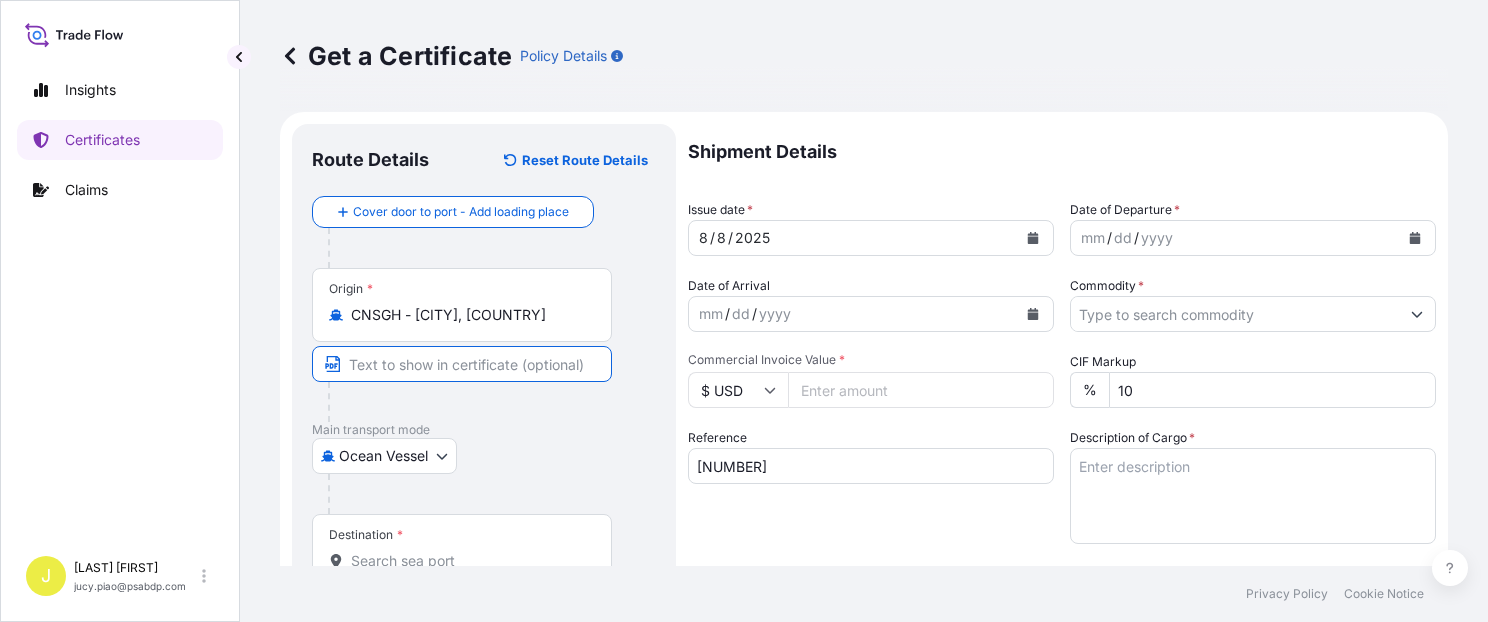 click at bounding box center (462, 364) 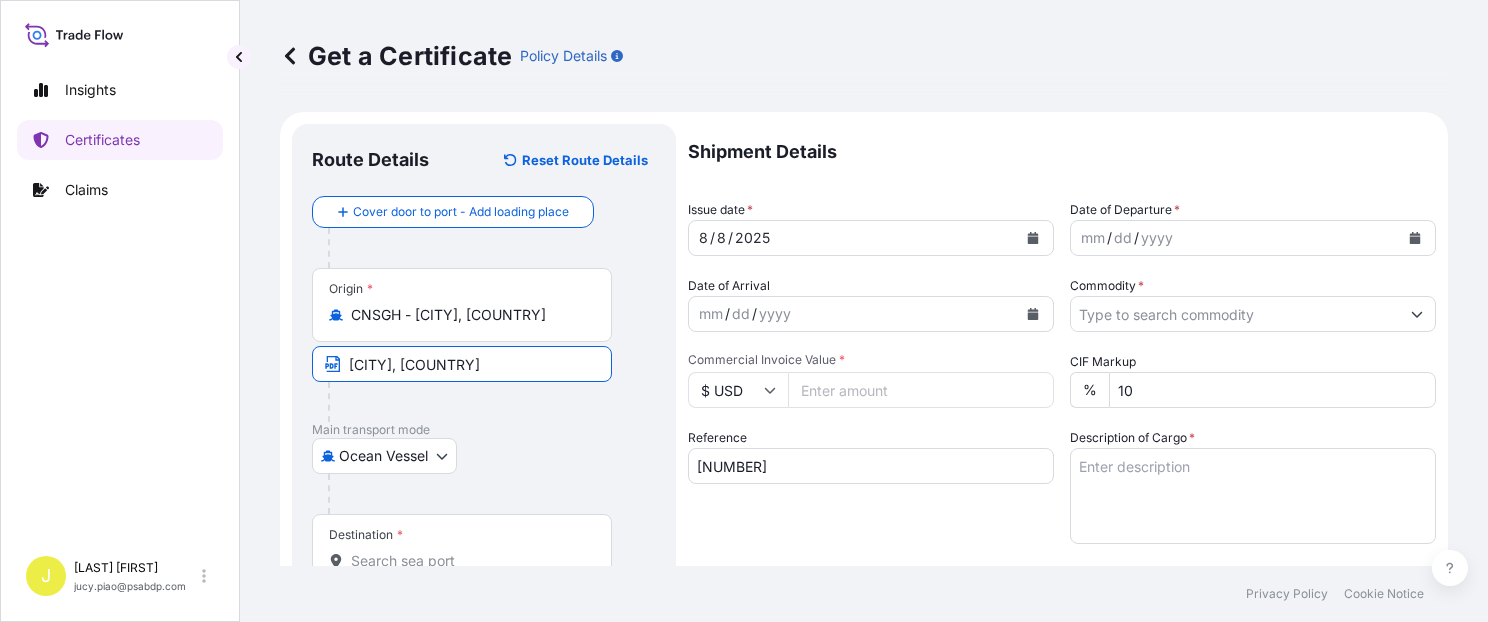 type on "[CITY], [COUNTRY]" 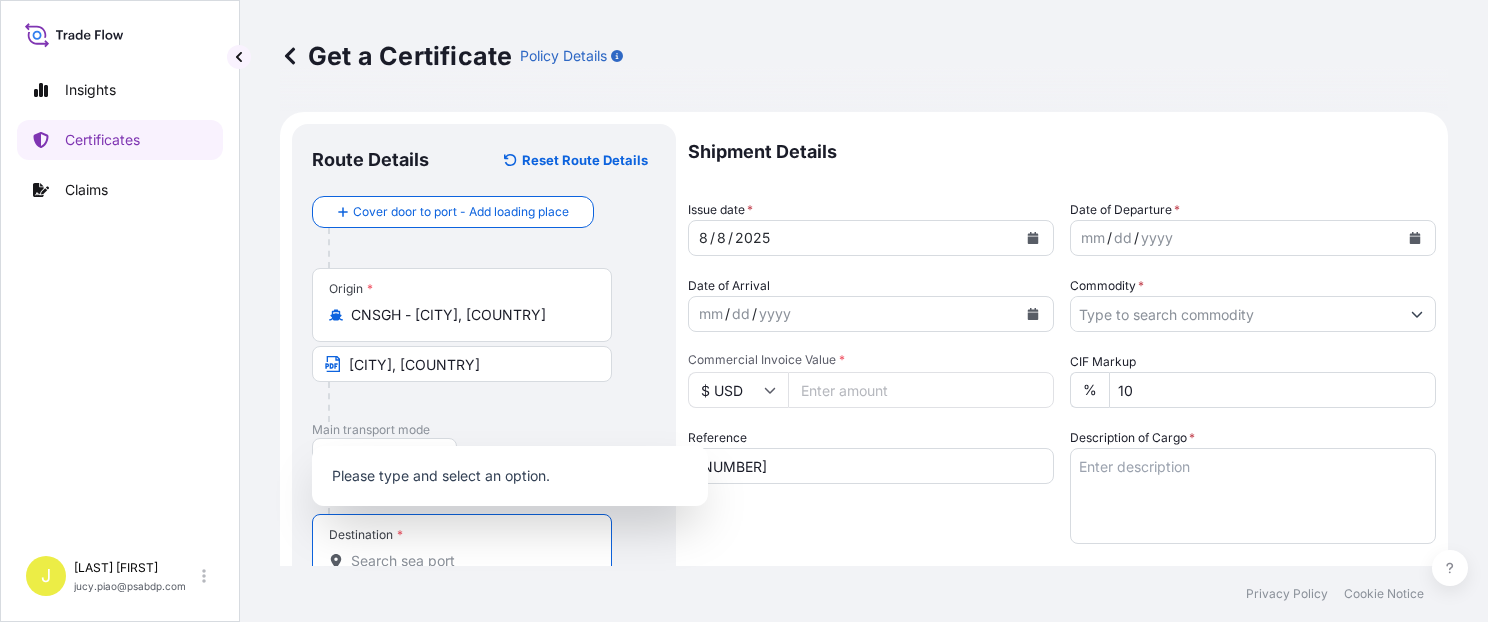 paste on "[CITY]" 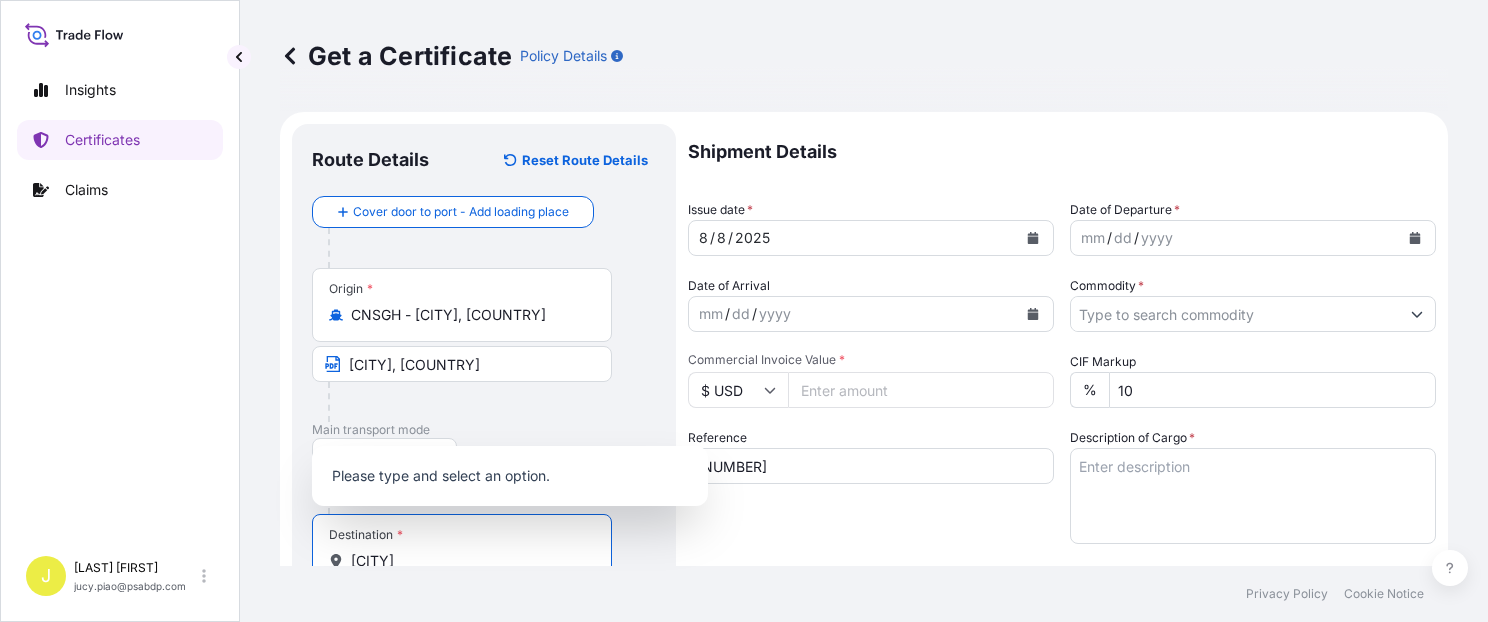 scroll, scrollTop: 2, scrollLeft: 0, axis: vertical 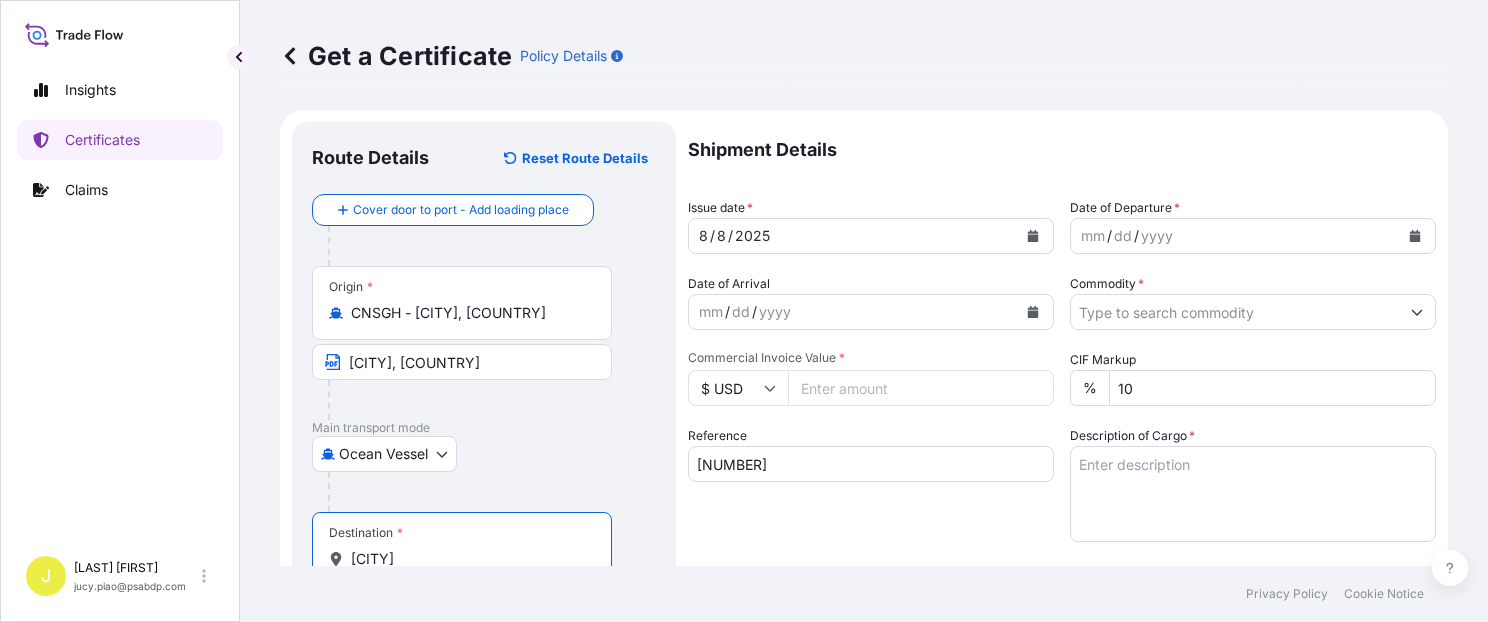 click at bounding box center (492, 492) 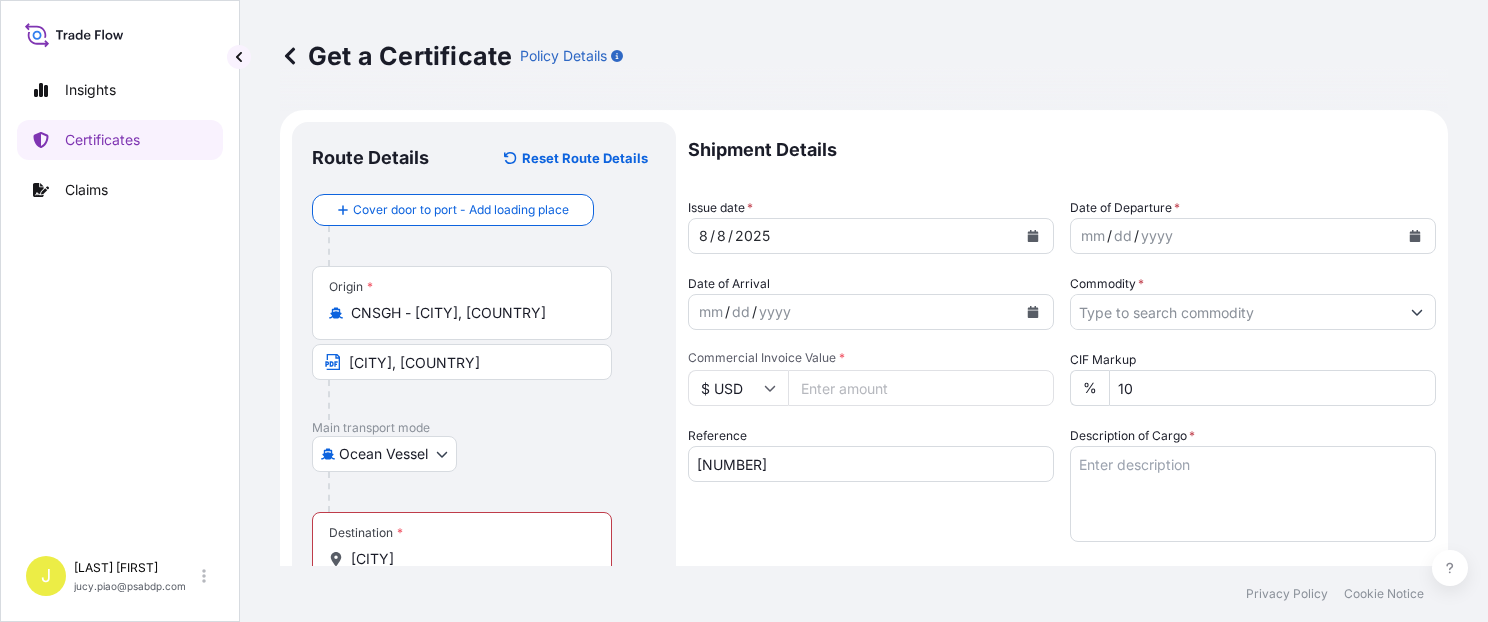 scroll, scrollTop: 87, scrollLeft: 0, axis: vertical 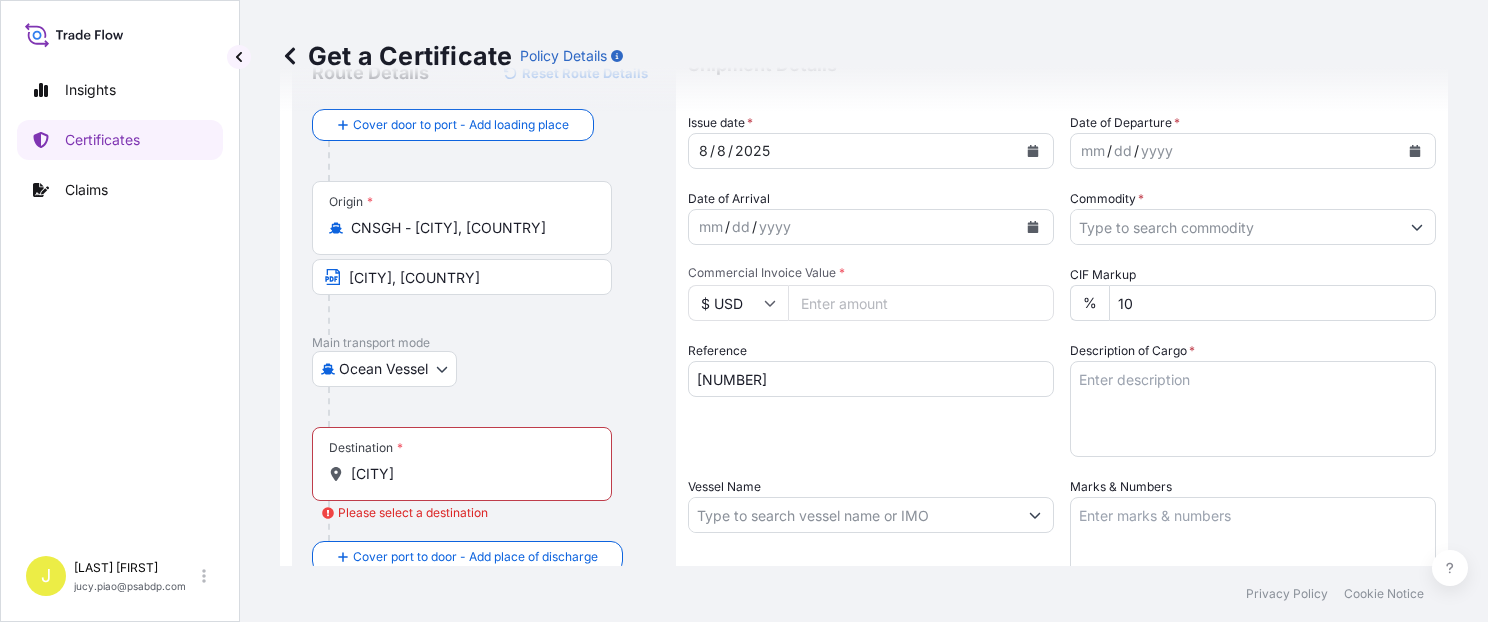 click on "Destination * [CITY]" at bounding box center [462, 464] 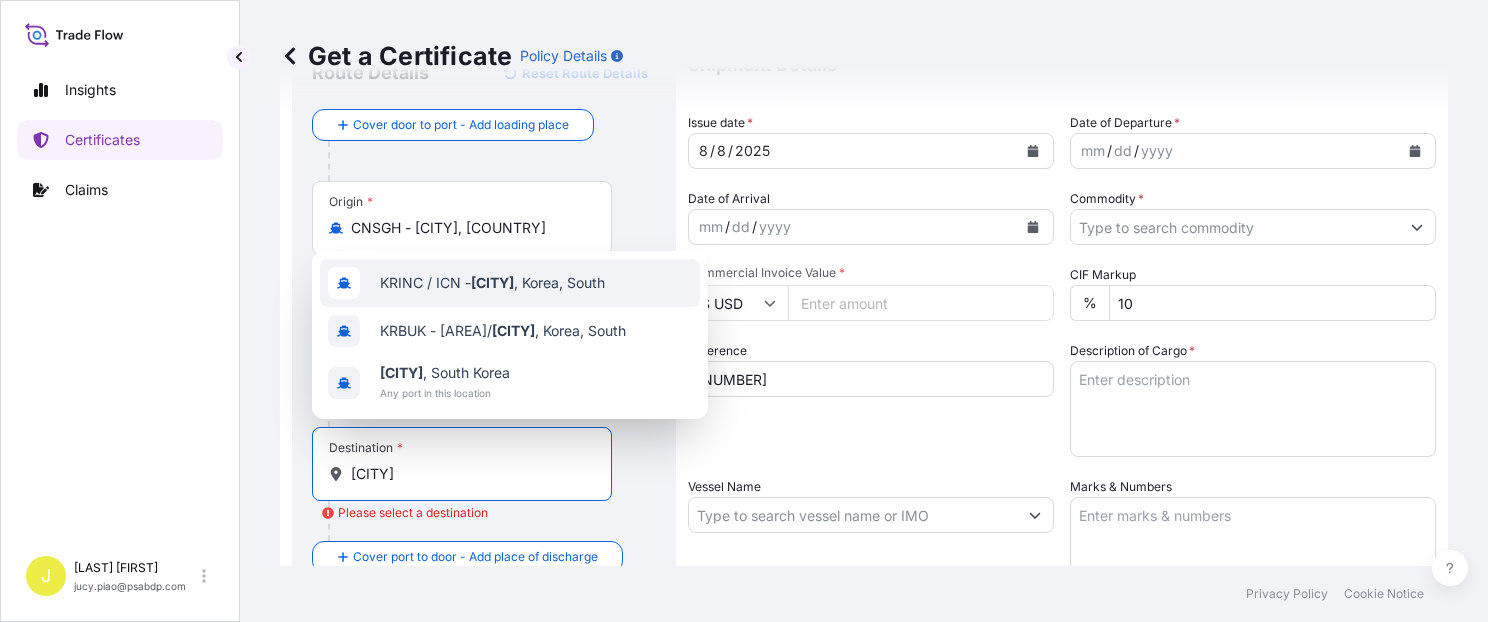 type on "KRINC / ICN - [CITY], [COUNTRY]" 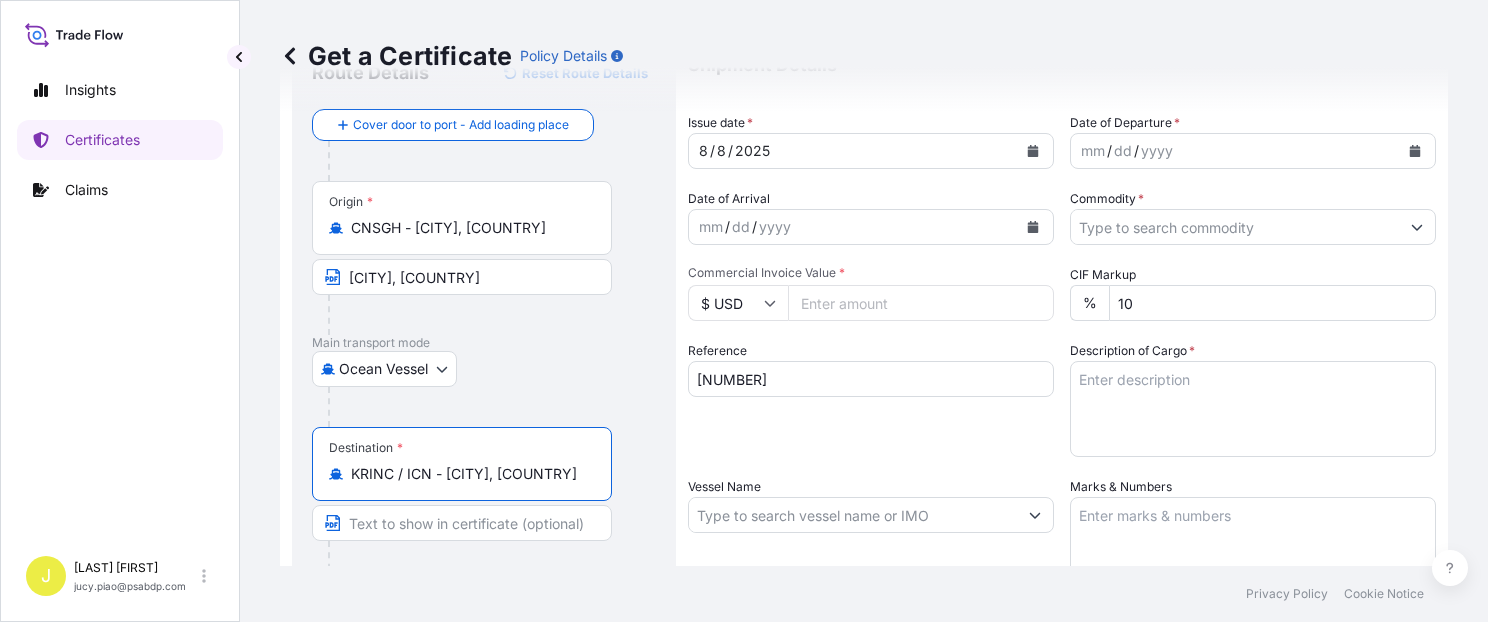scroll, scrollTop: 0, scrollLeft: 4, axis: horizontal 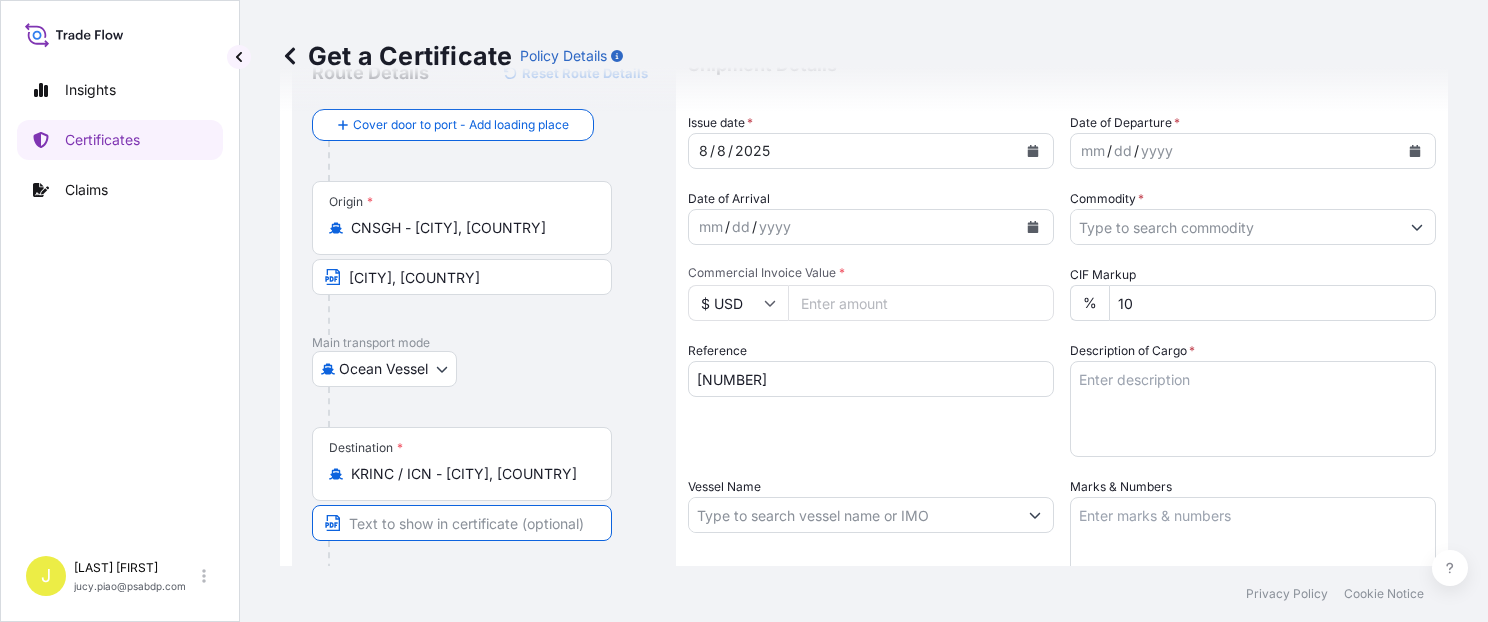 click at bounding box center [462, 523] 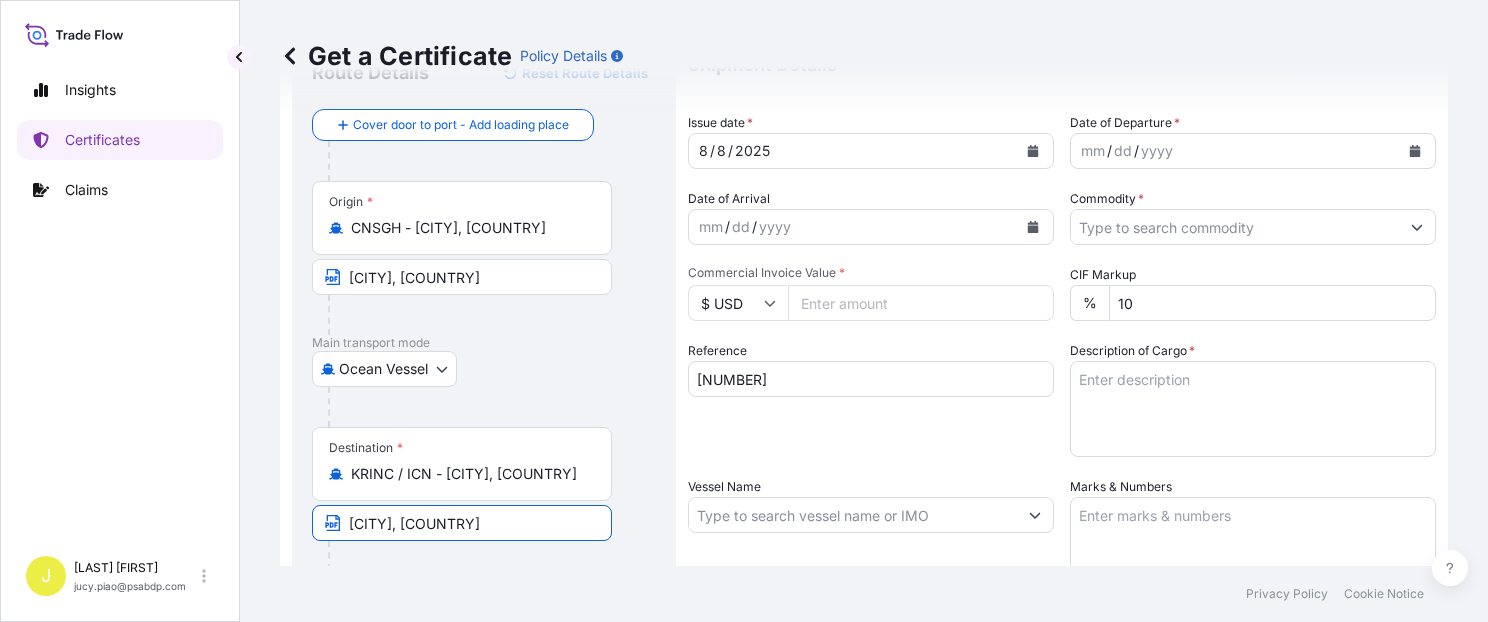 type on "[CITY], [COUNTRY]" 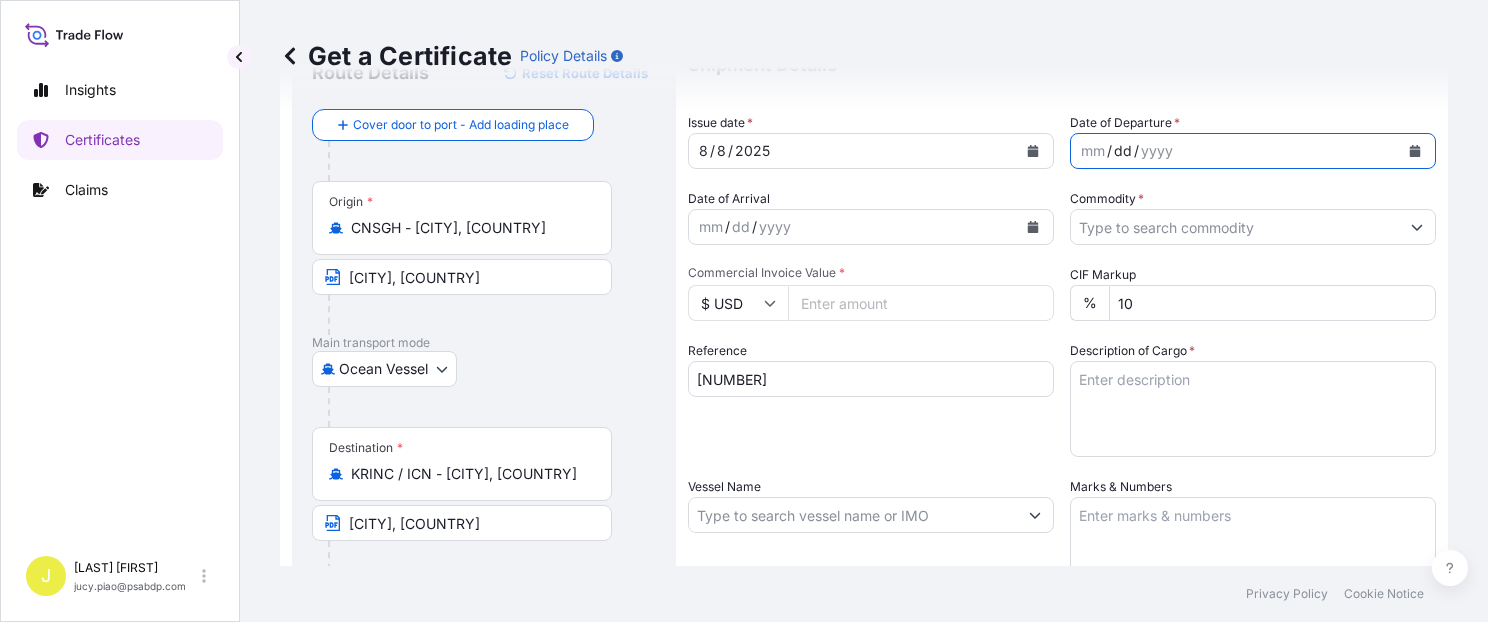 click on "mm" at bounding box center [1093, 151] 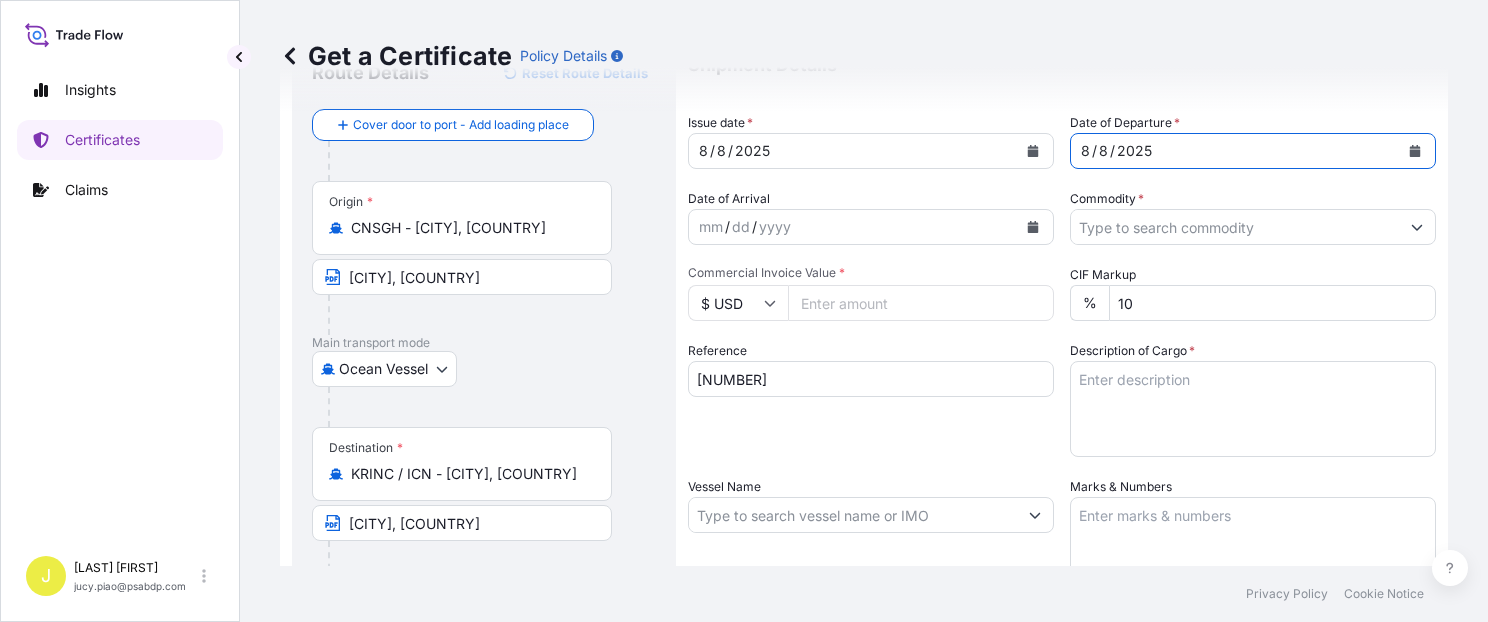 click on "Commodity *" at bounding box center (1235, 227) 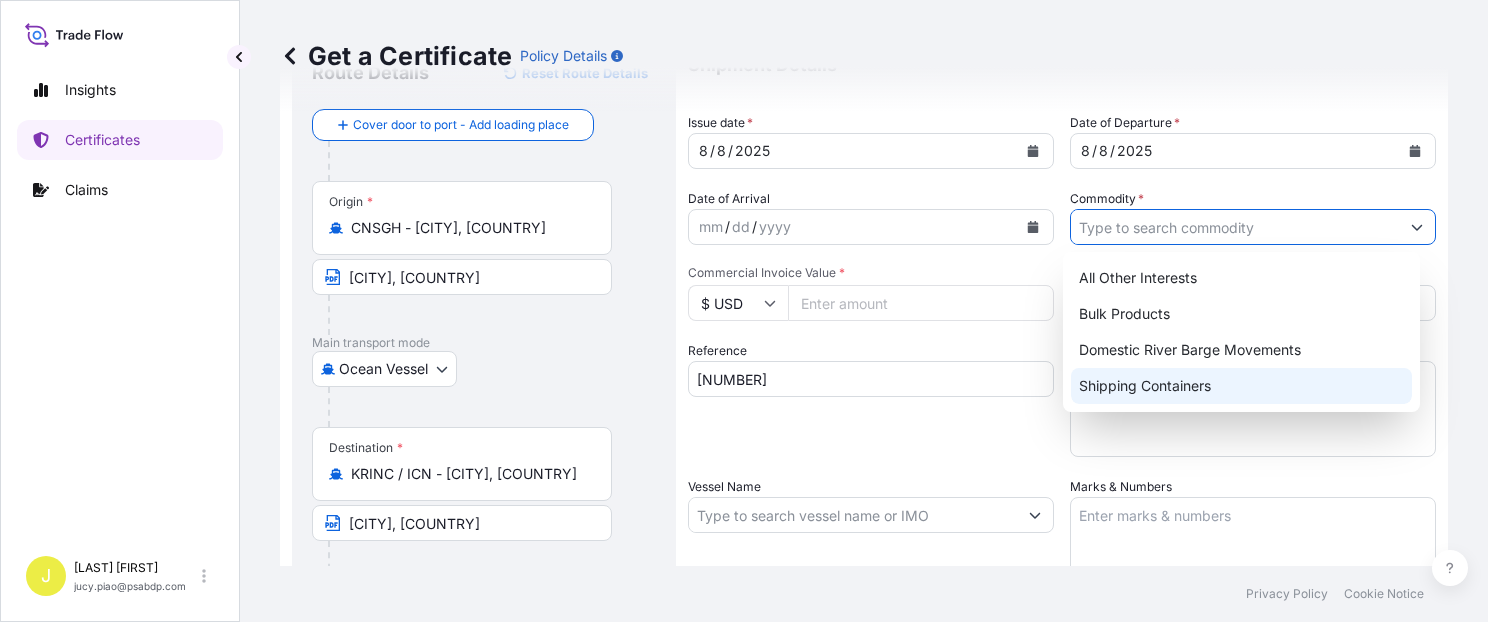 click on "Shipping Containers" at bounding box center [1241, 386] 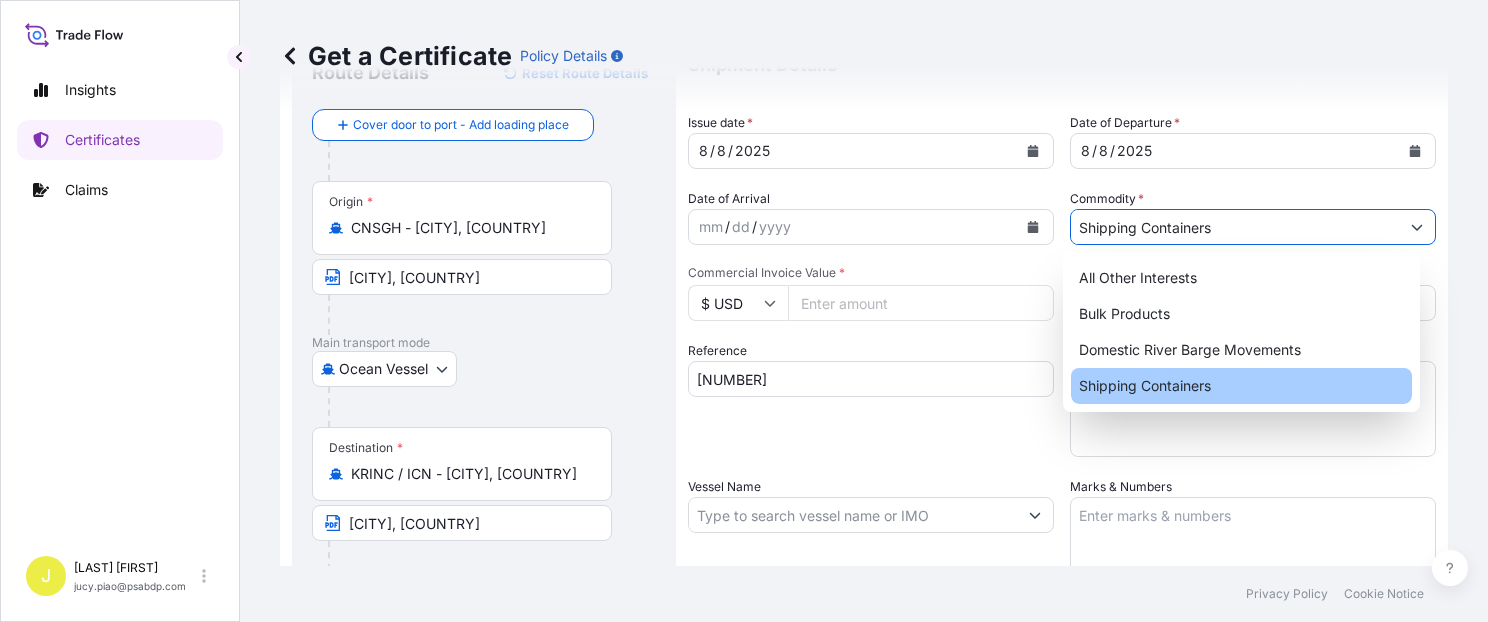 type on "Shipping Containers" 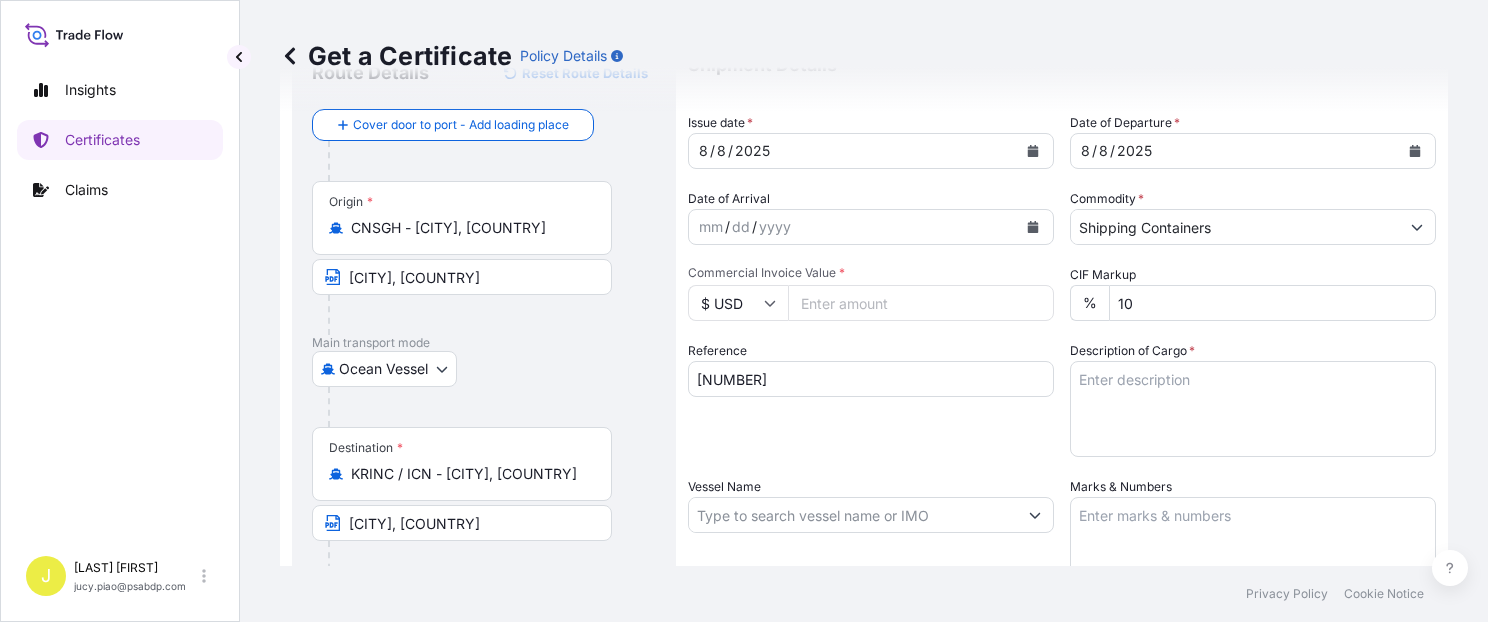 click on "Commercial Invoice Value    *" at bounding box center (921, 303) 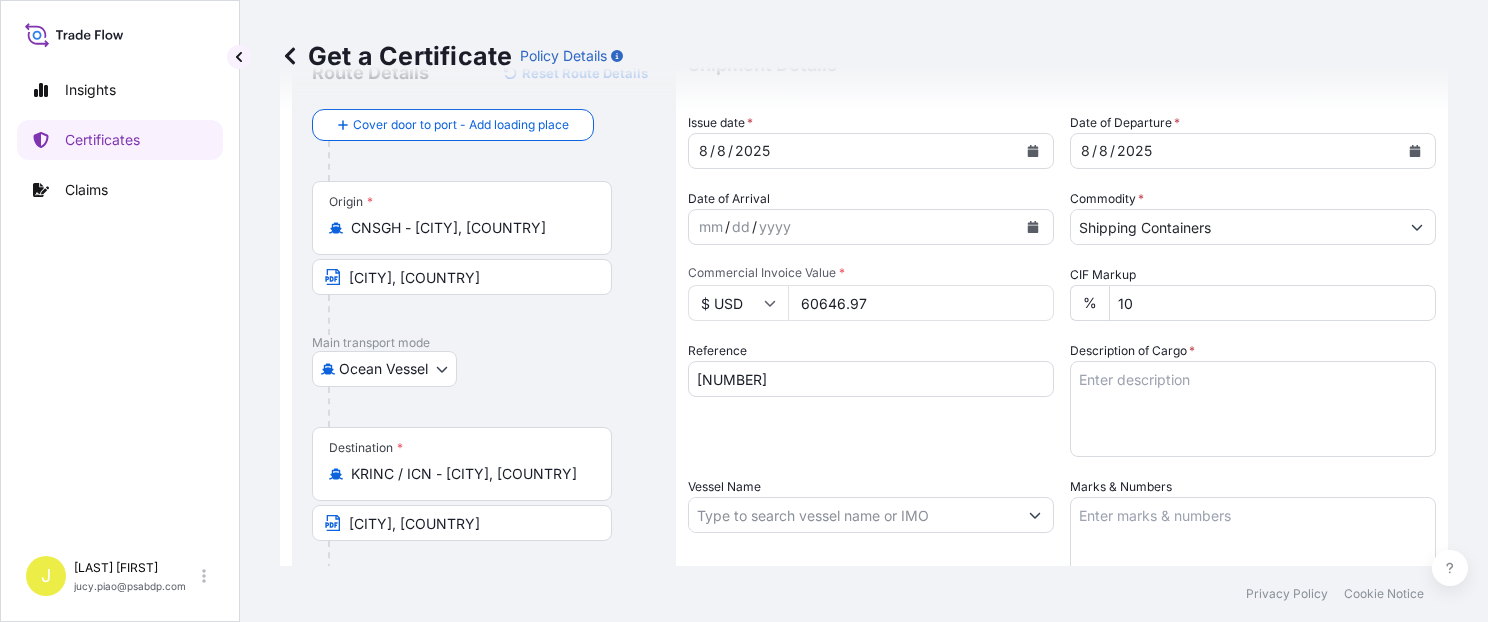 type on "60646.97" 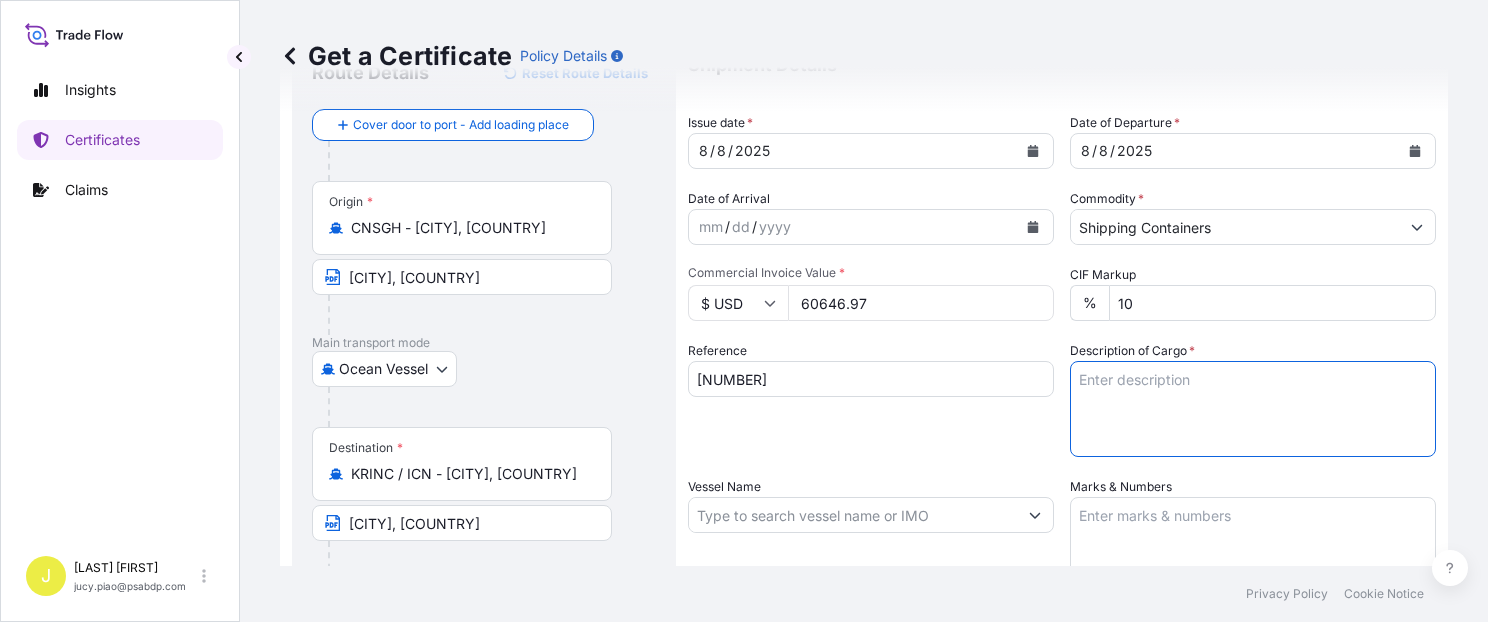 click on "Description of Cargo *" at bounding box center [1253, 409] 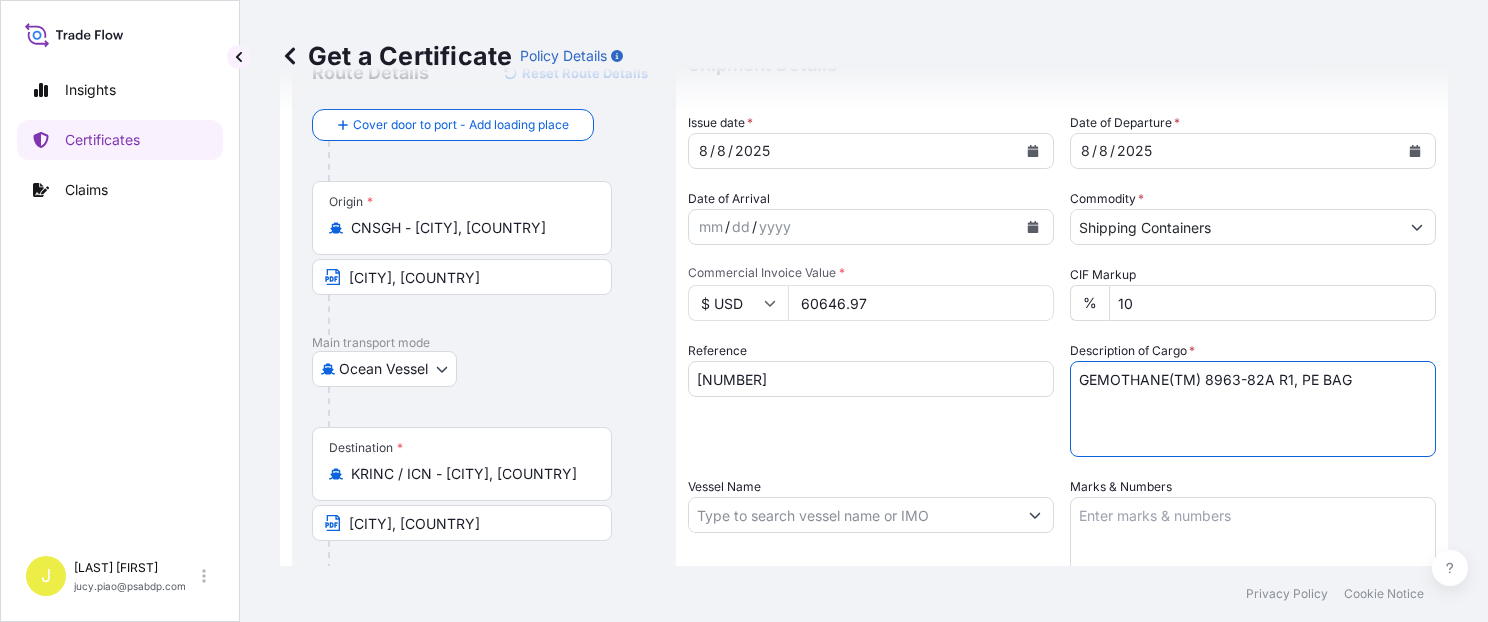 paste on "GEMOTHANE(TM) 8963-85A R1, PE BAG" 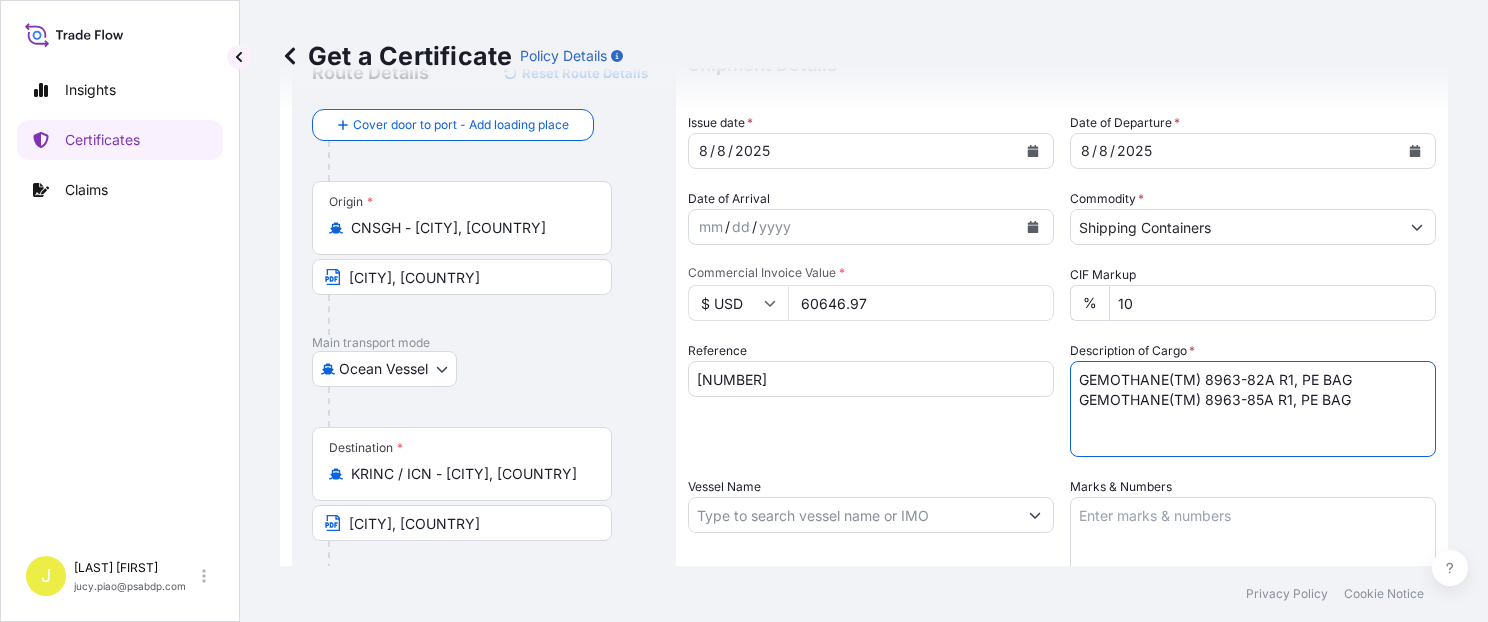 paste on "ESTANE(R) S198A-2, PE FOIL BAG
23 PALLETS (818 BAGS)" 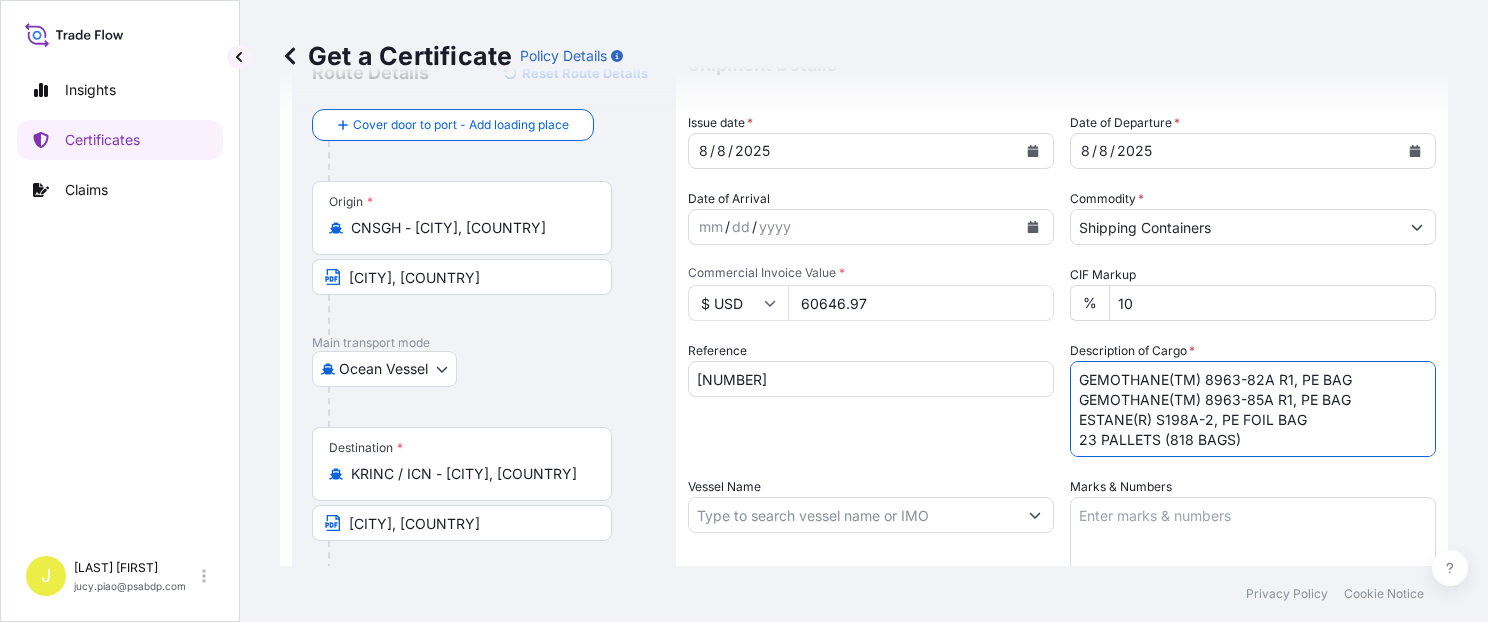 type on "GEMOTHANE(TM) 8963-82A R1, PE BAG
GEMOTHANE(TM) 8963-85A R1, PE BAG
ESTANE(R) S198A-2, PE FOIL BAG
23 PALLETS (818 BAGS)" 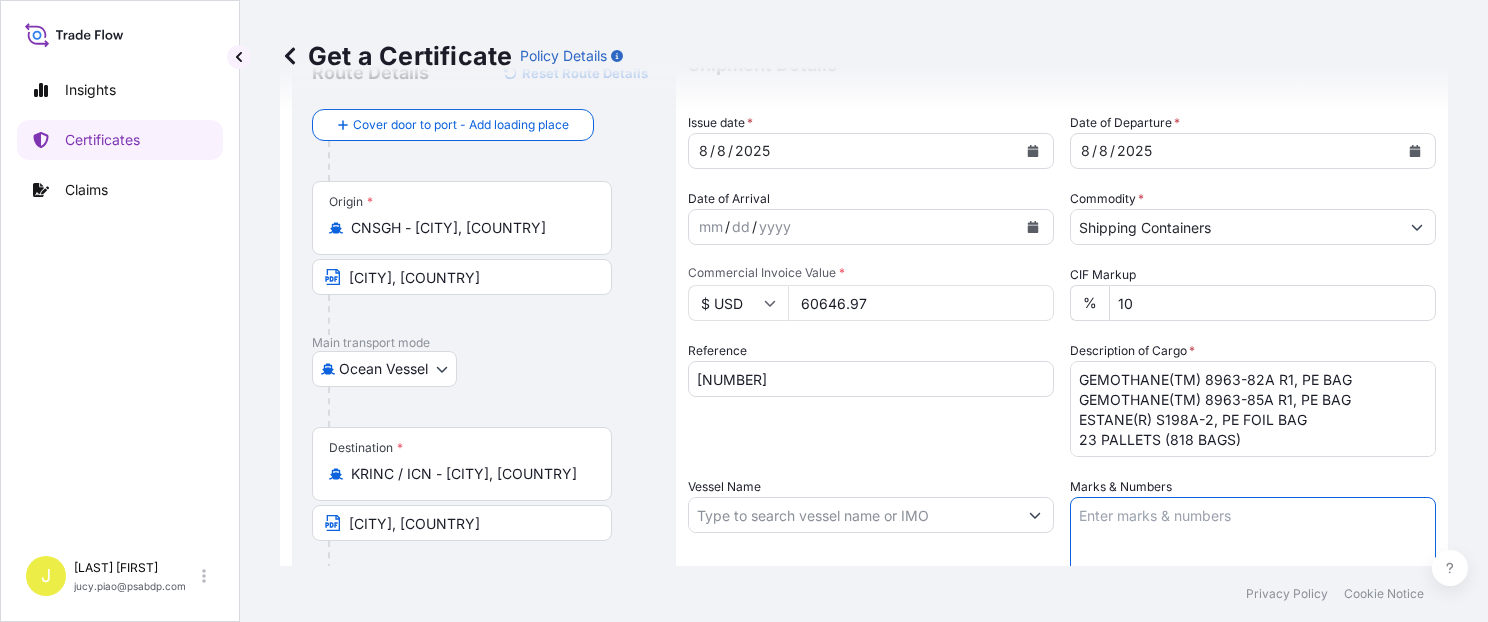 click on "Marks & Numbers" at bounding box center (1253, 547) 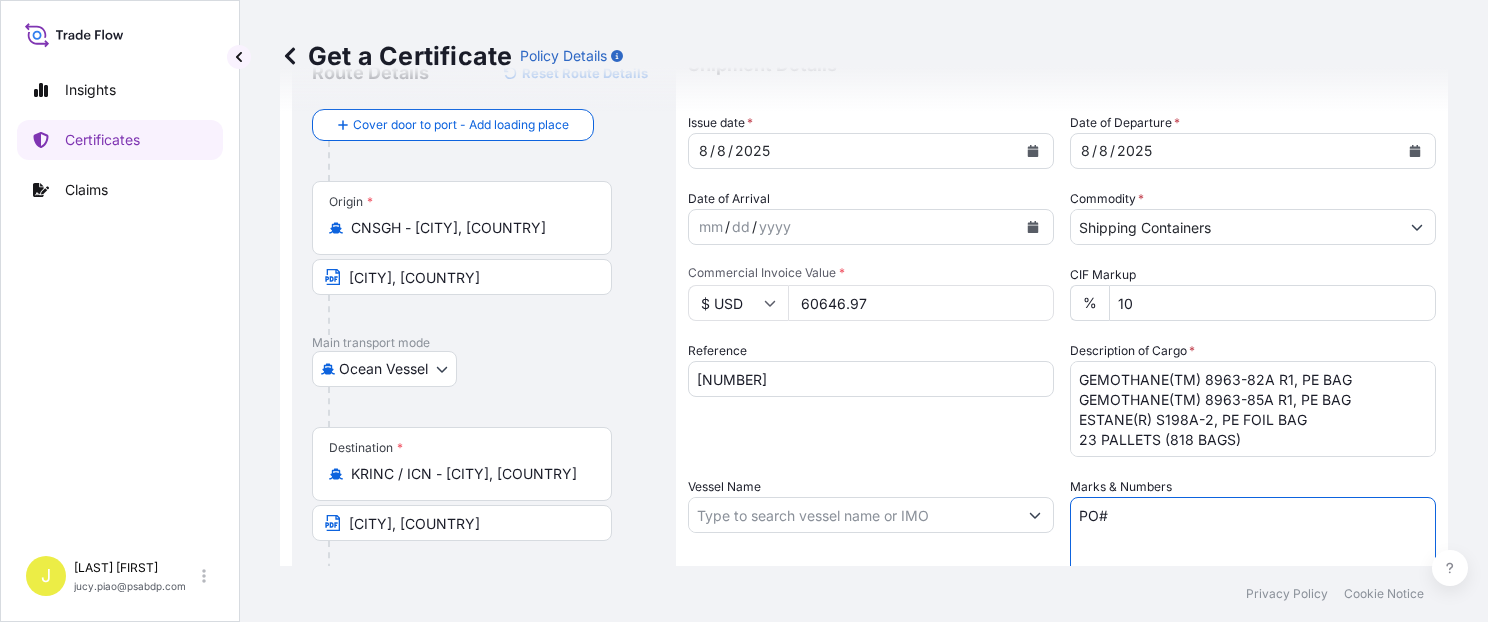 paste on "PO#[NUMBER]" 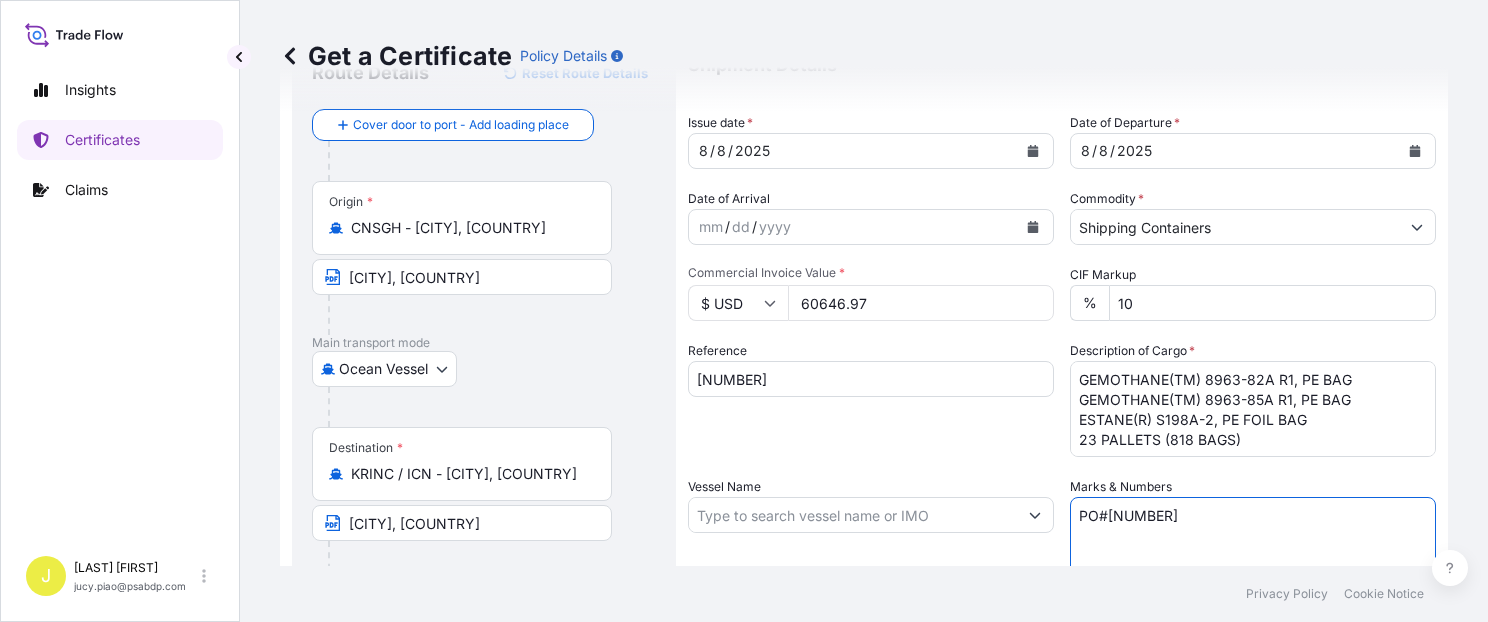 click on "PO#[NUMBER]" at bounding box center [1253, 547] 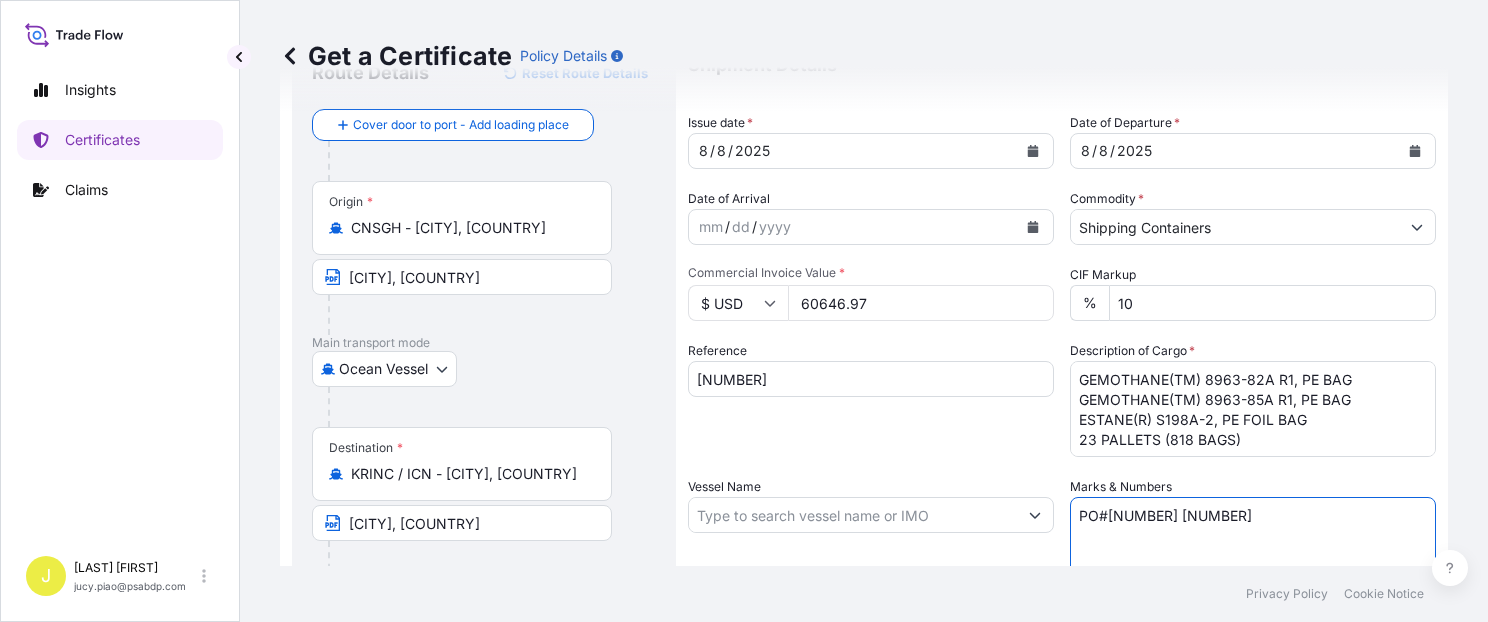click on "PO#[NUMBER] [NUMBER]" at bounding box center (1253, 547) 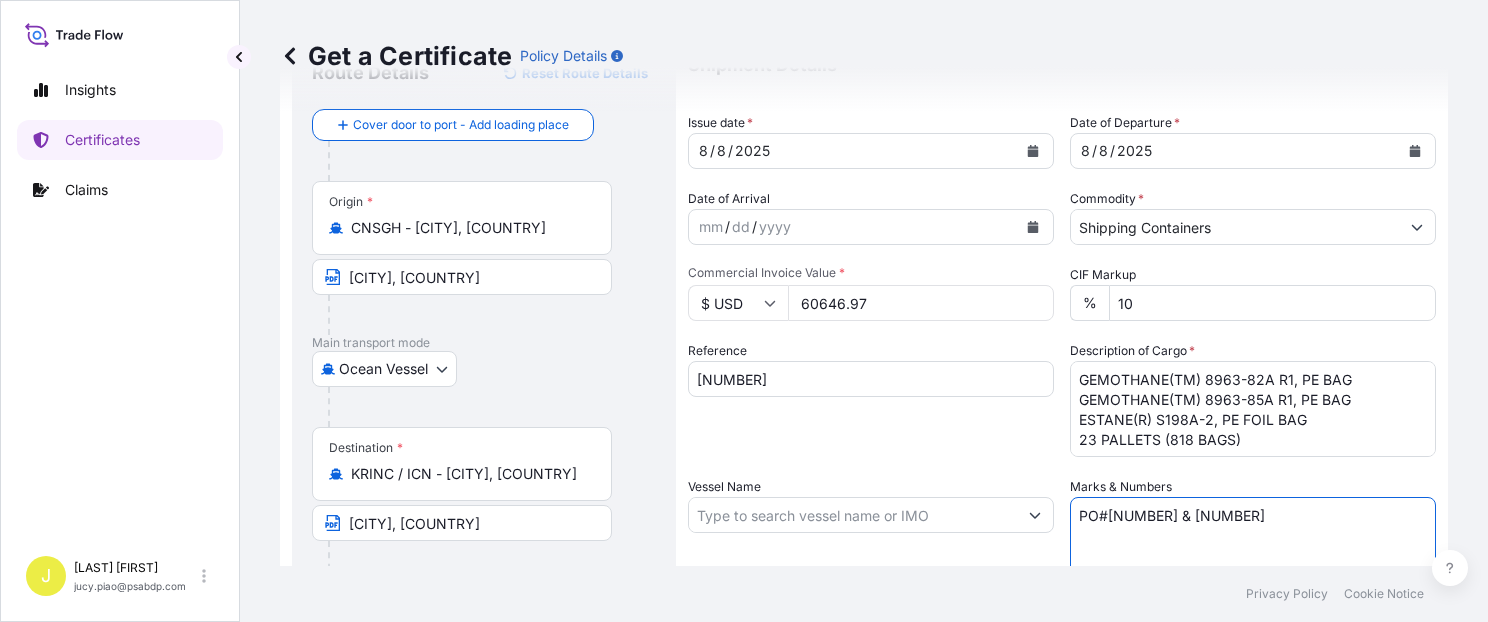 click on "PO#[NUMBER] & [NUMBER]" at bounding box center [1253, 547] 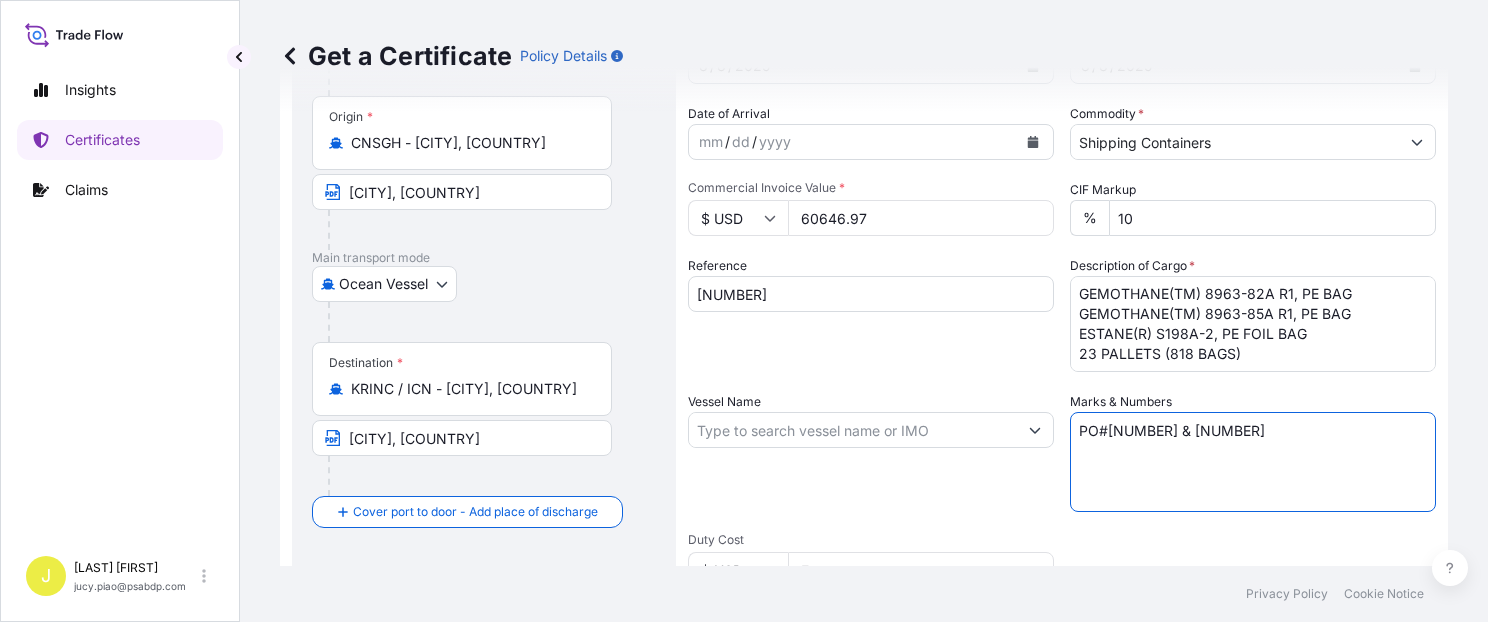 scroll, scrollTop: 257, scrollLeft: 0, axis: vertical 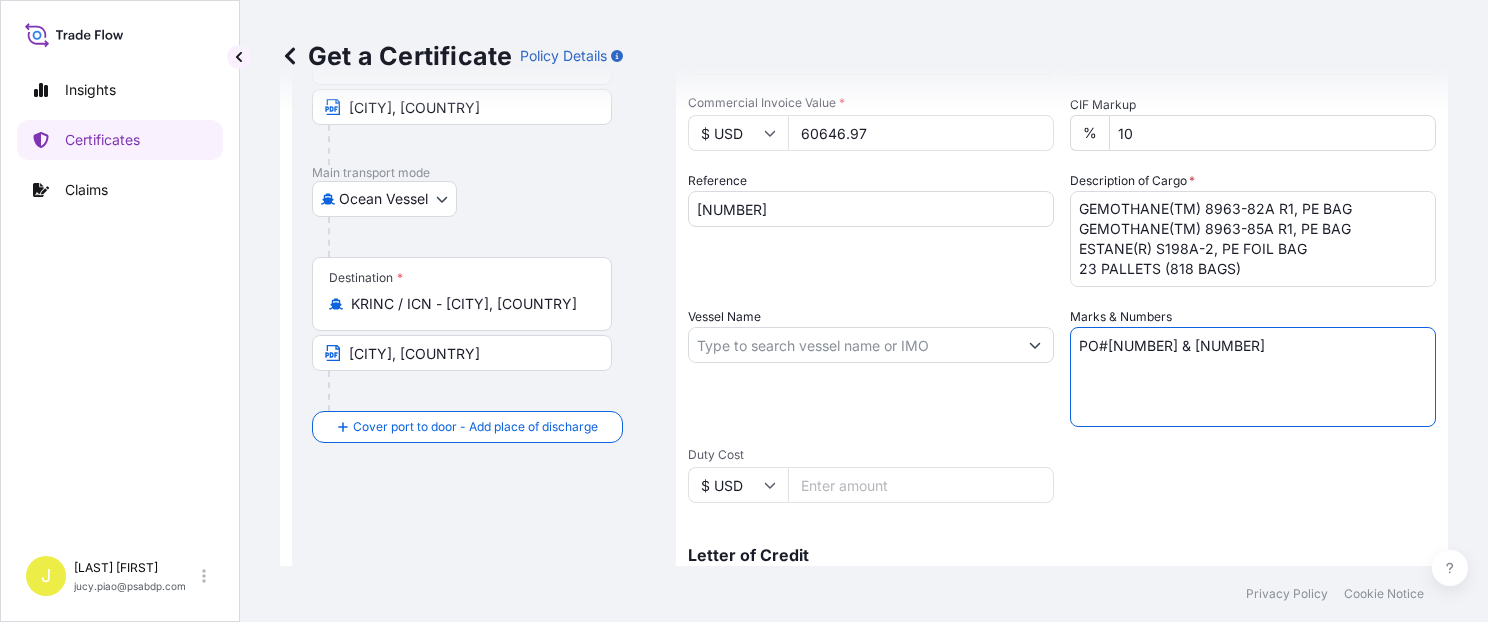 type on "PO#[NUMBER] & [NUMBER]" 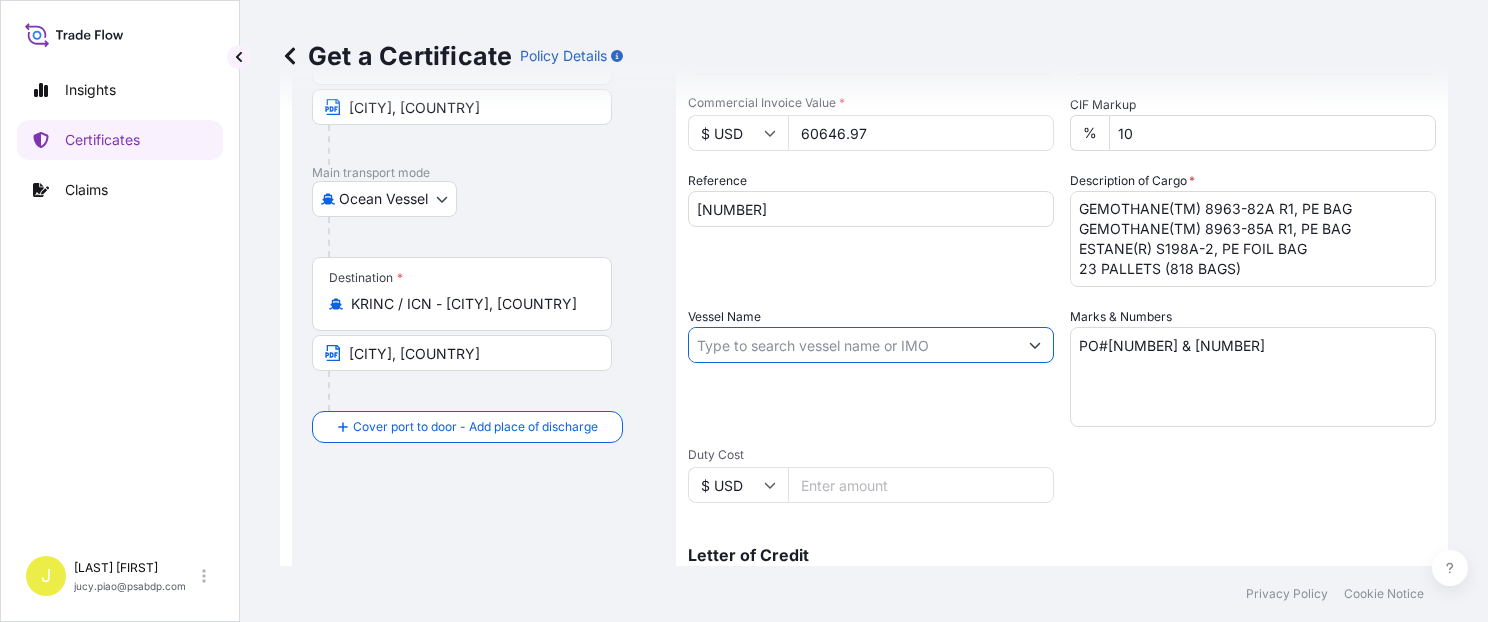 paste on "ISARA BHUM" 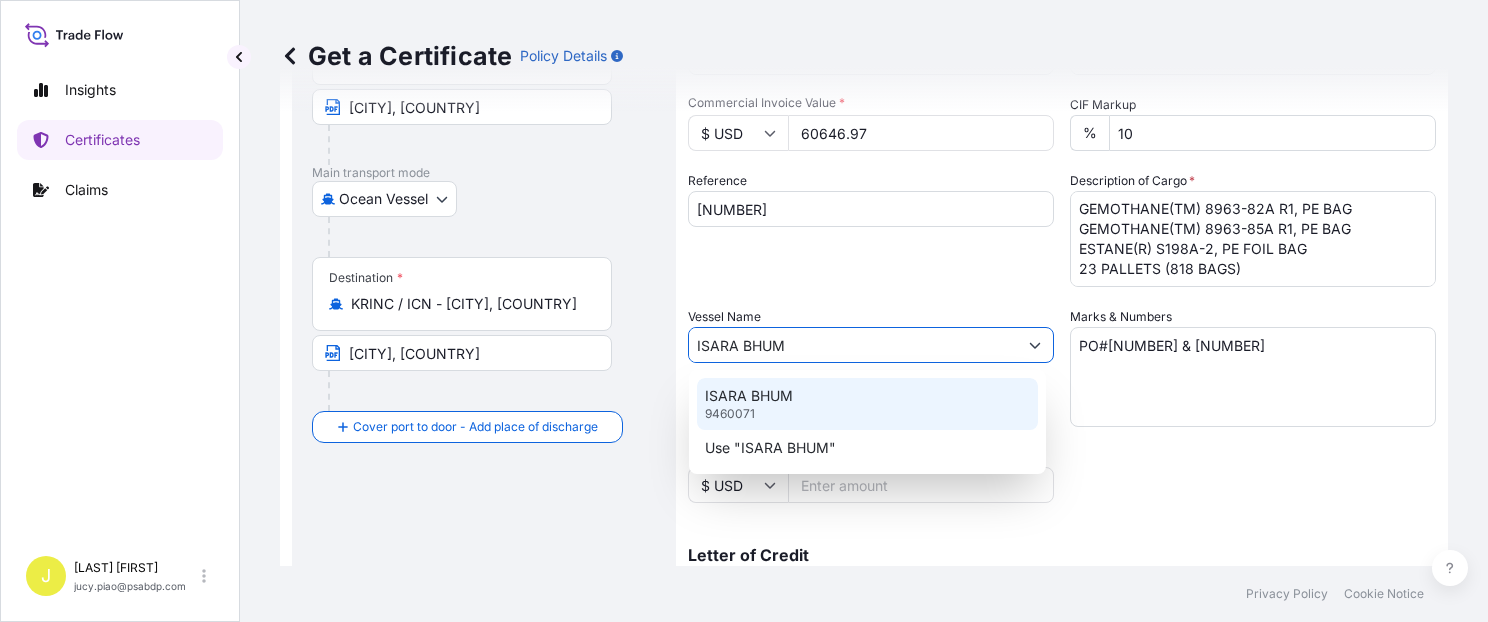 click on "[NUMBER]" at bounding box center [867, 404] 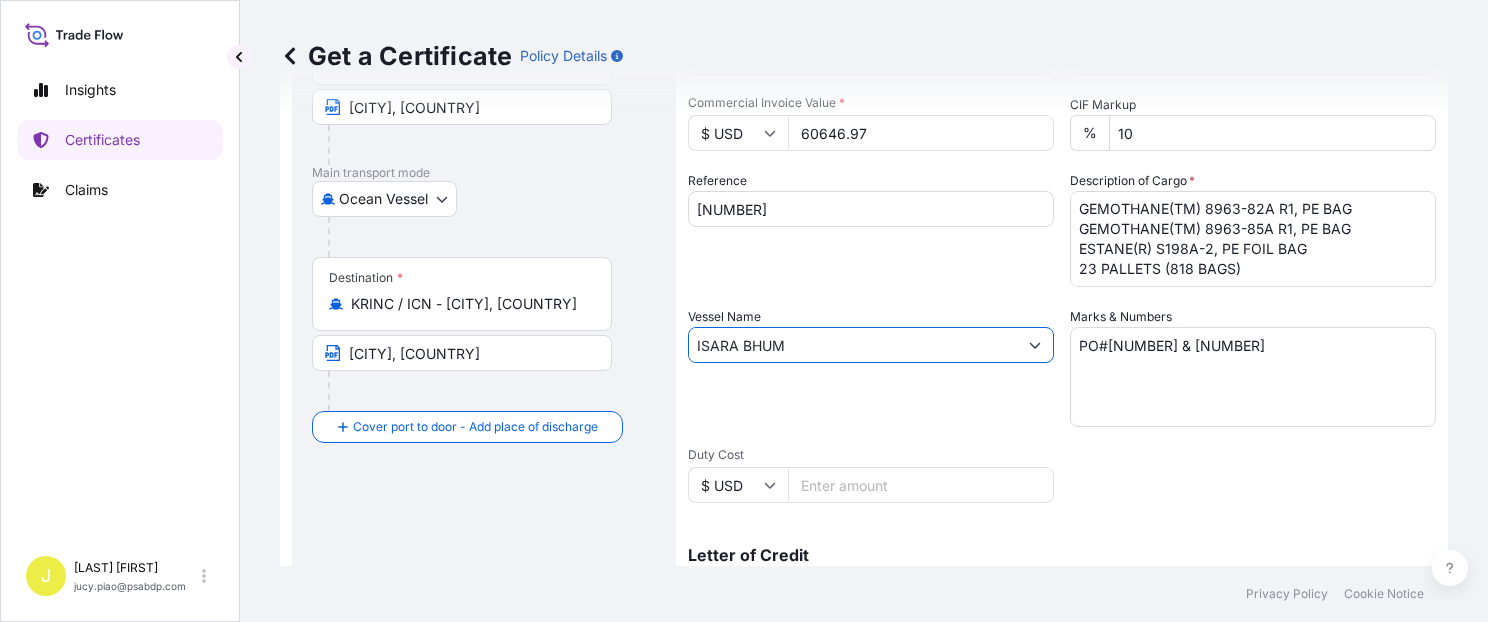 type on "ISARA BHUM" 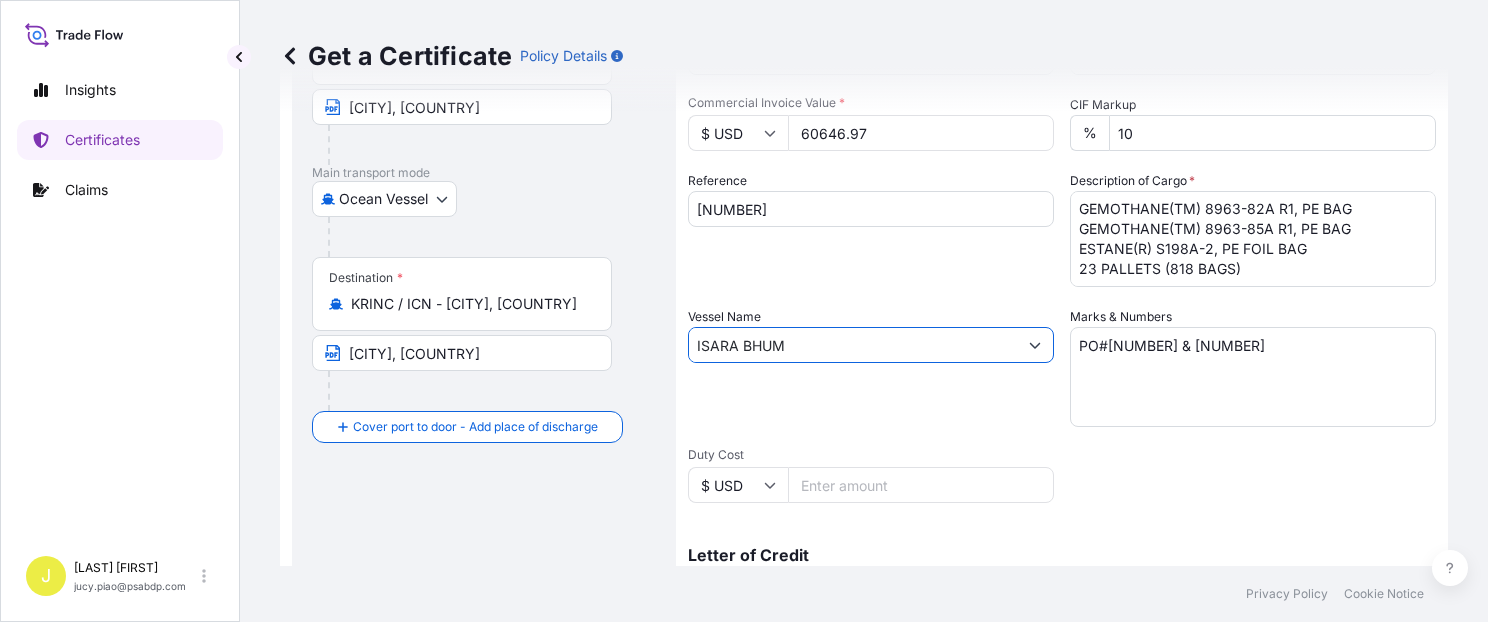 click on "Vessel Name ISARA BHUM" at bounding box center (871, 367) 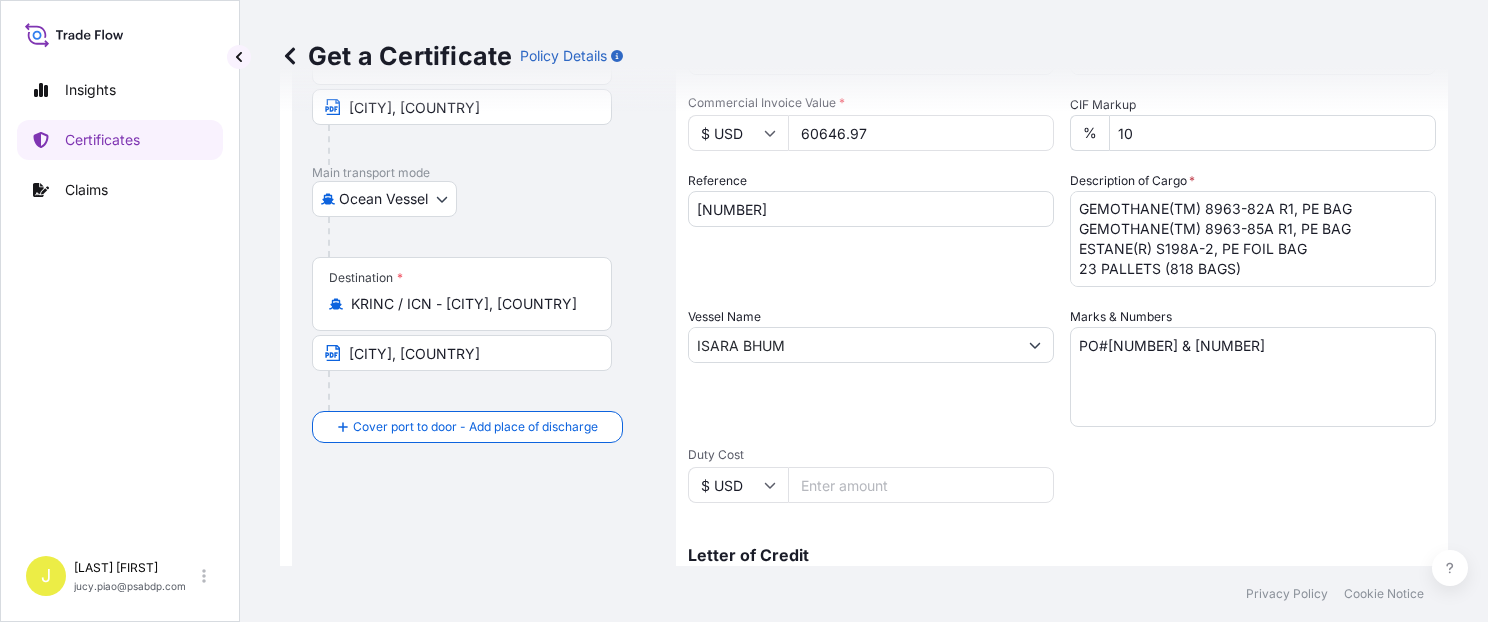 scroll, scrollTop: 565, scrollLeft: 0, axis: vertical 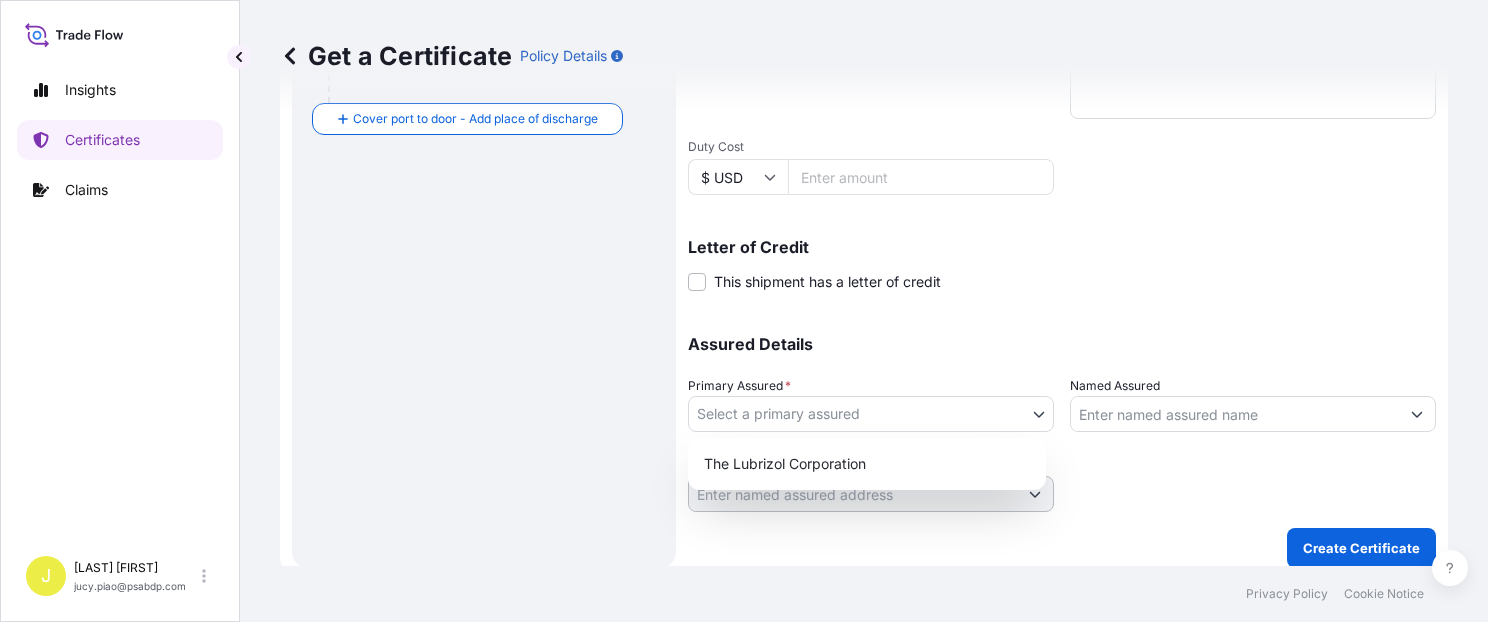 click on "0 options available. 2 options available.
Insights Certificates Claims J [LAST]   [FIRST] [EMAIL] Get a Certificate Policy Details Route Details Reset Route Details   Cover door to port - Add loading place Place of loading Road / Inland Road / Inland Origin * CNSGH - [CITY], [COUNTRY] [CITY], [COUNTRY] Main transport mode Ocean Vessel Air Barge Road Ocean Vessel Rail Barge in Tow Destination * KRINC / ICN - [CITY], [COUNTRY] [CITY], [COUNTRY] Cover port to door - Add place of discharge Road / Inland Road / Inland Place of Discharge Shipment Details Issue date * [DATE] Date of Departure * [DATE] Date of Arrival mm / dd / yyyy Commodity * Shipping Containers Packing Category Commercial Invoice Value    * $ USD [NUMBER] CIF Markup % 10 Reference [NUMBER] Description of Cargo * Vessel Name Marks & Numbers PO#[NUMBER] & [NUMBER] Duty Cost   $ USD *" at bounding box center (744, 311) 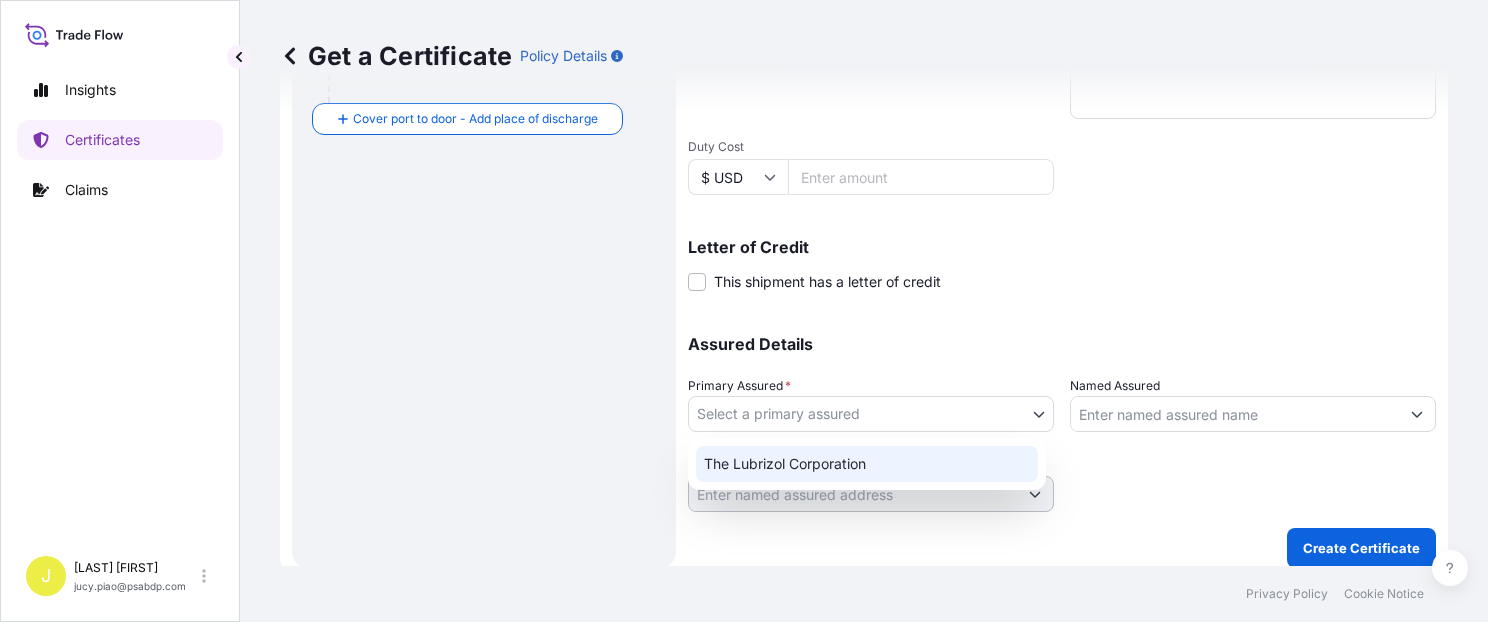 click on "The Lubrizol Corporation" at bounding box center [867, 464] 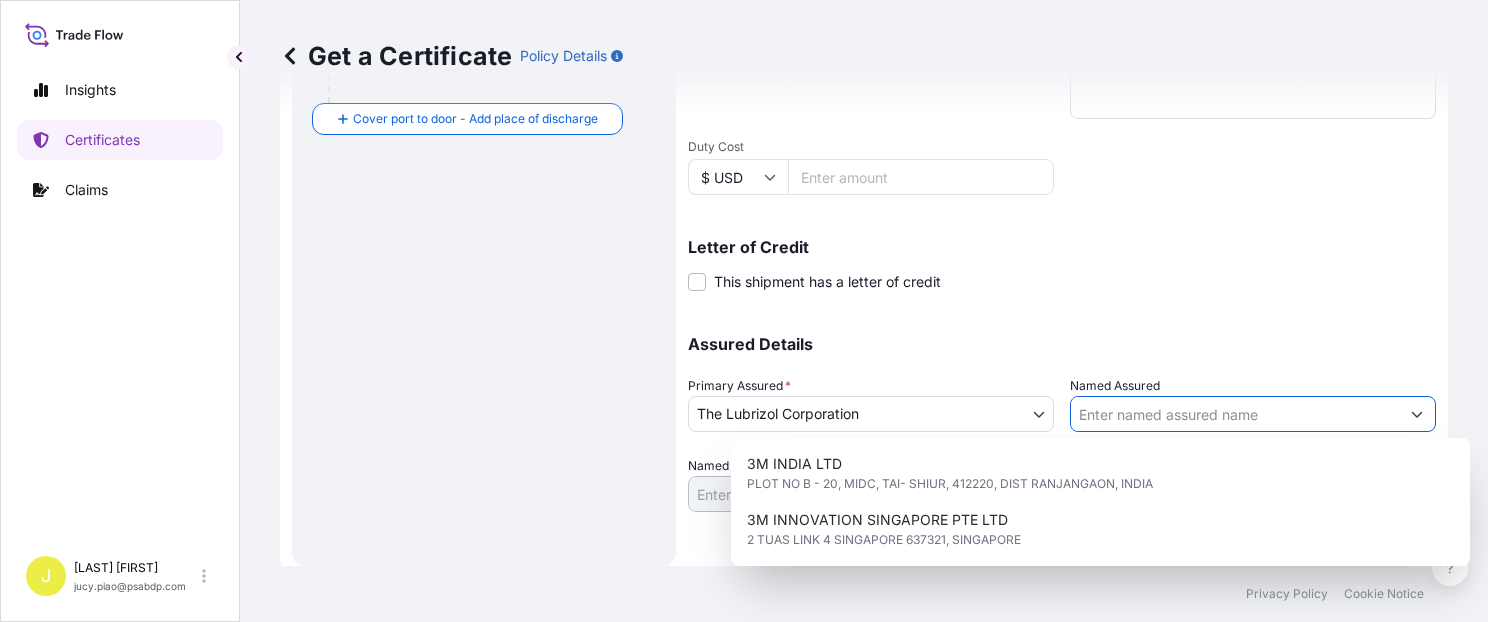 click on "Named Assured" at bounding box center [1235, 414] 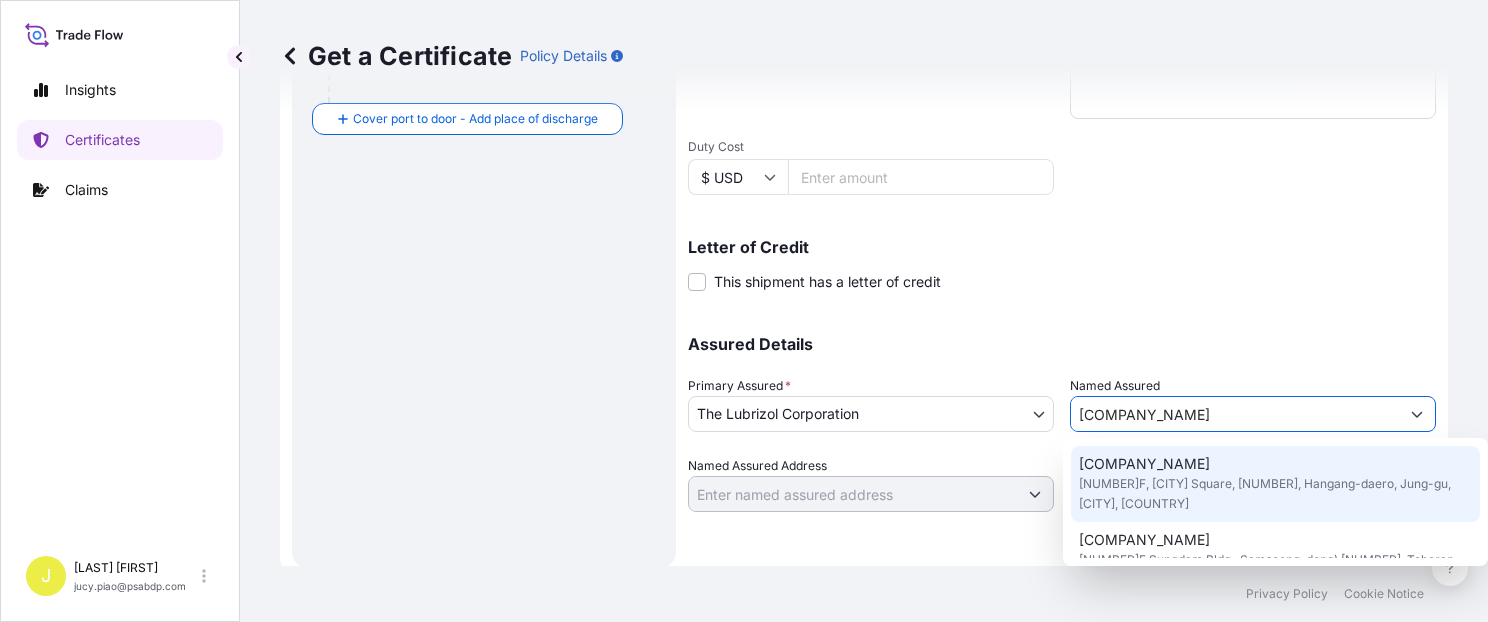 click on "[NUMBER]F, [CITY] Square, [NUMBER], Hangang-daero, Jung-gu, [CITY], [COUNTRY]" at bounding box center [1275, 494] 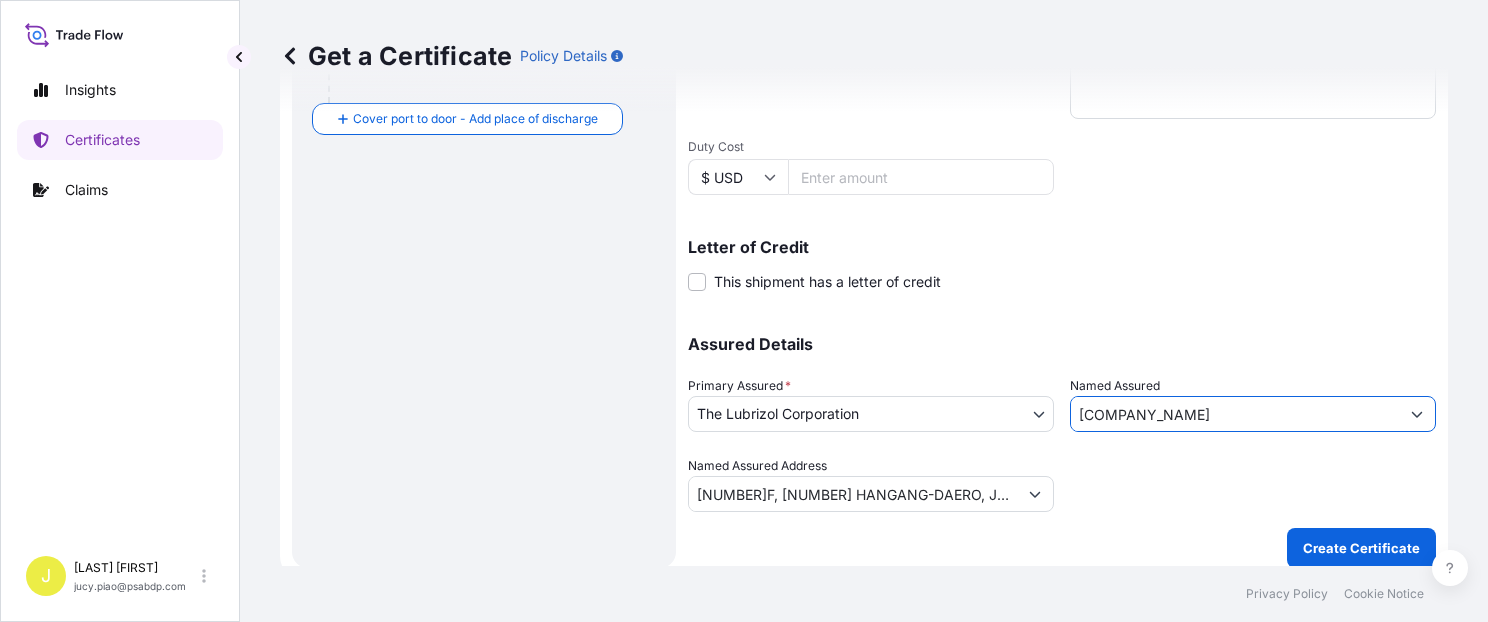 type on "[COMPANY_NAME]" 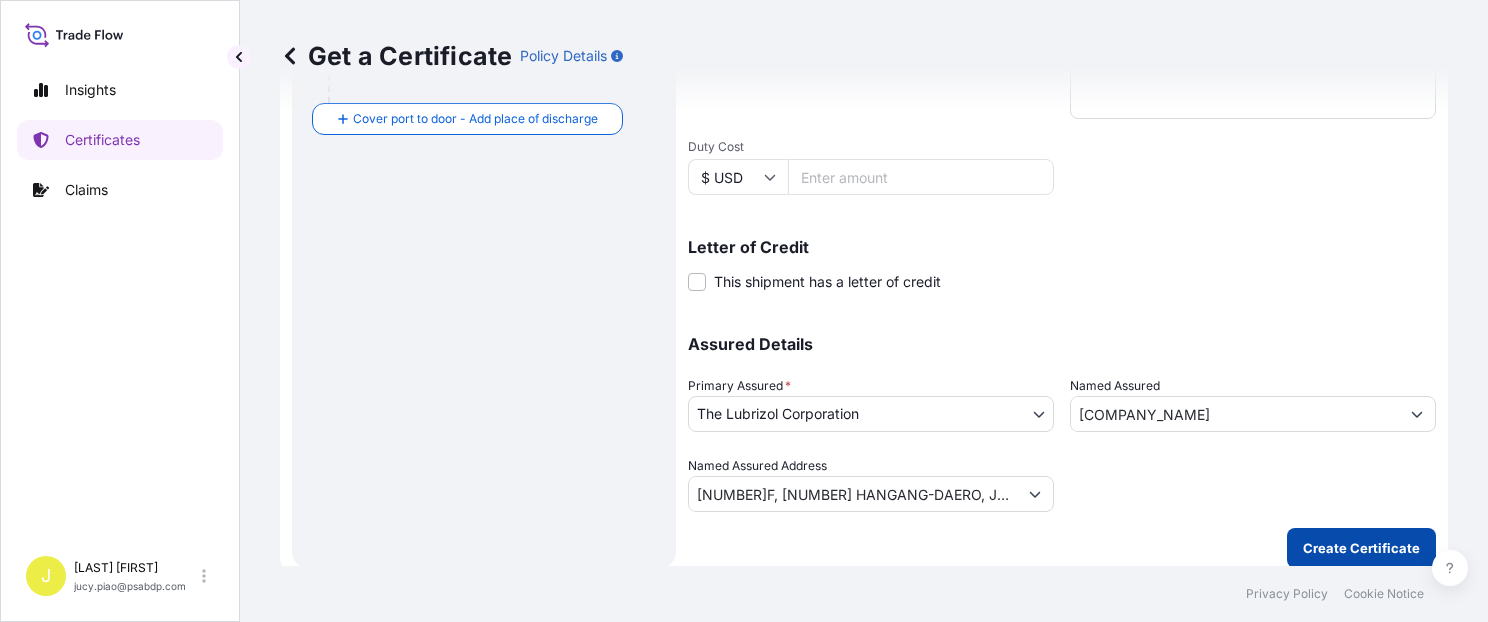 click on "Create Certificate" at bounding box center (1361, 548) 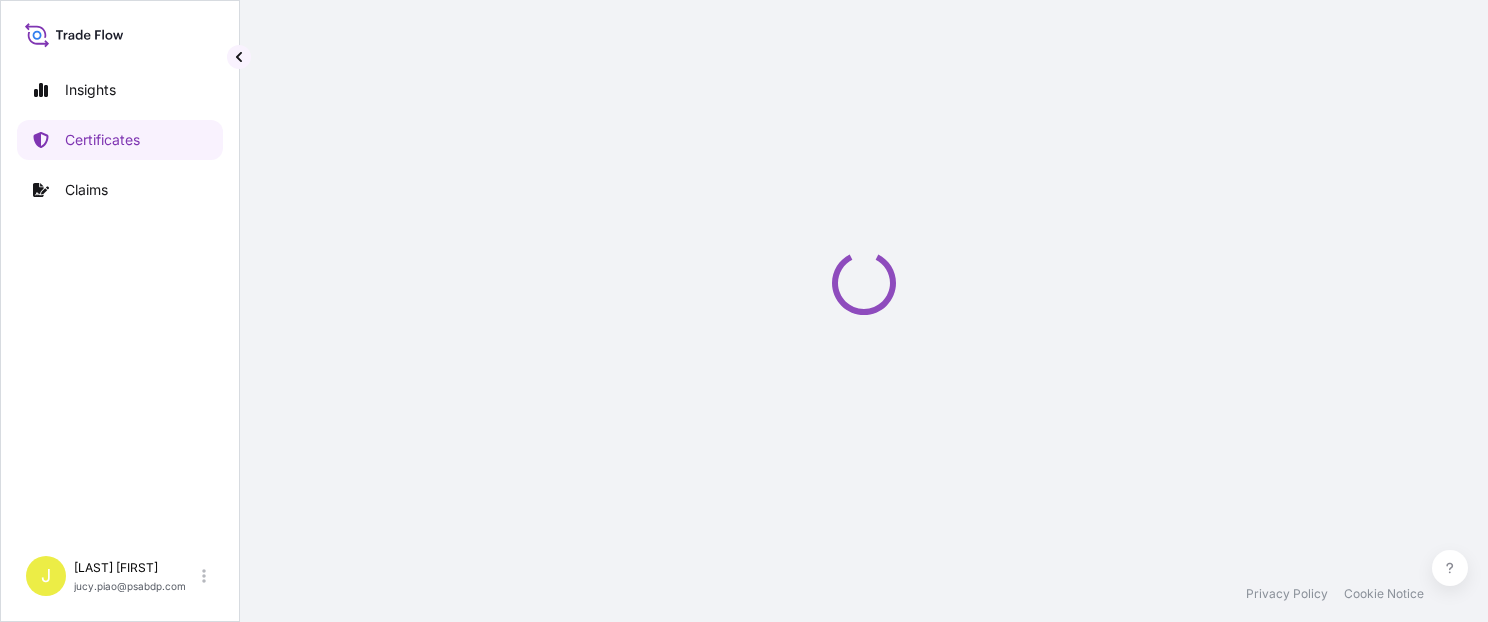 scroll, scrollTop: 0, scrollLeft: 0, axis: both 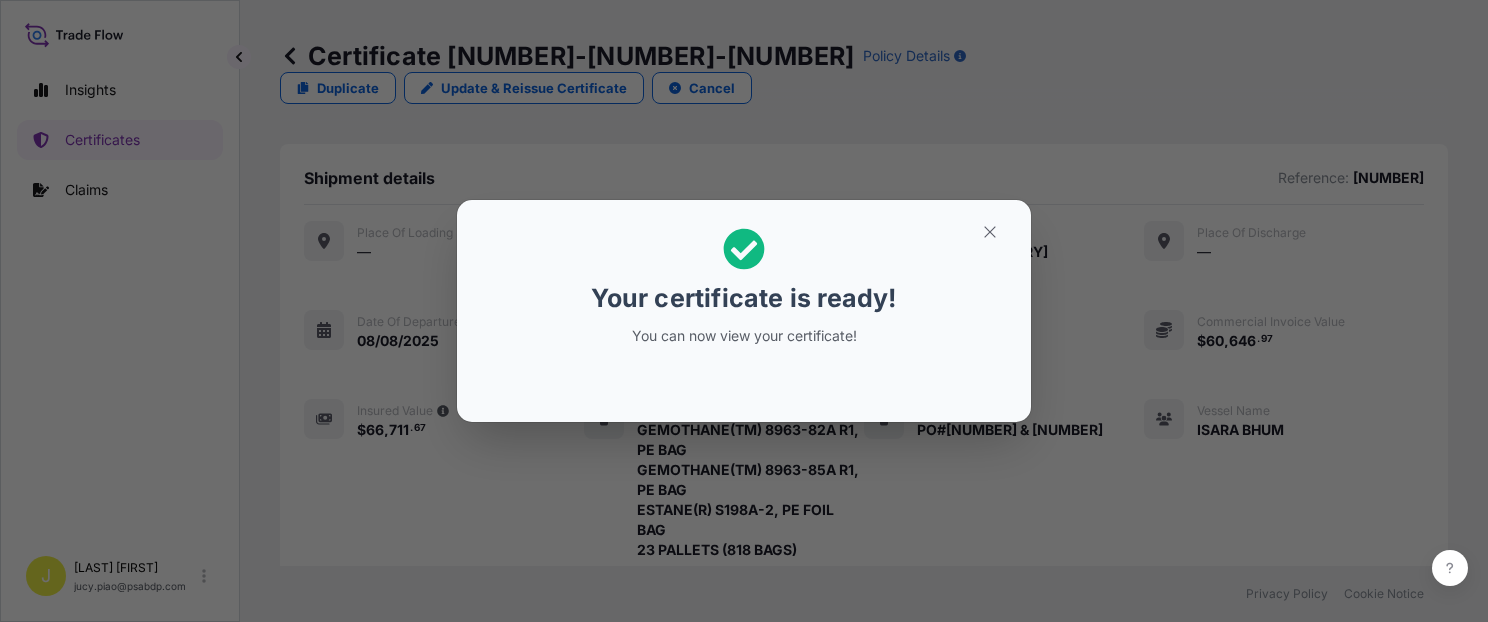 click 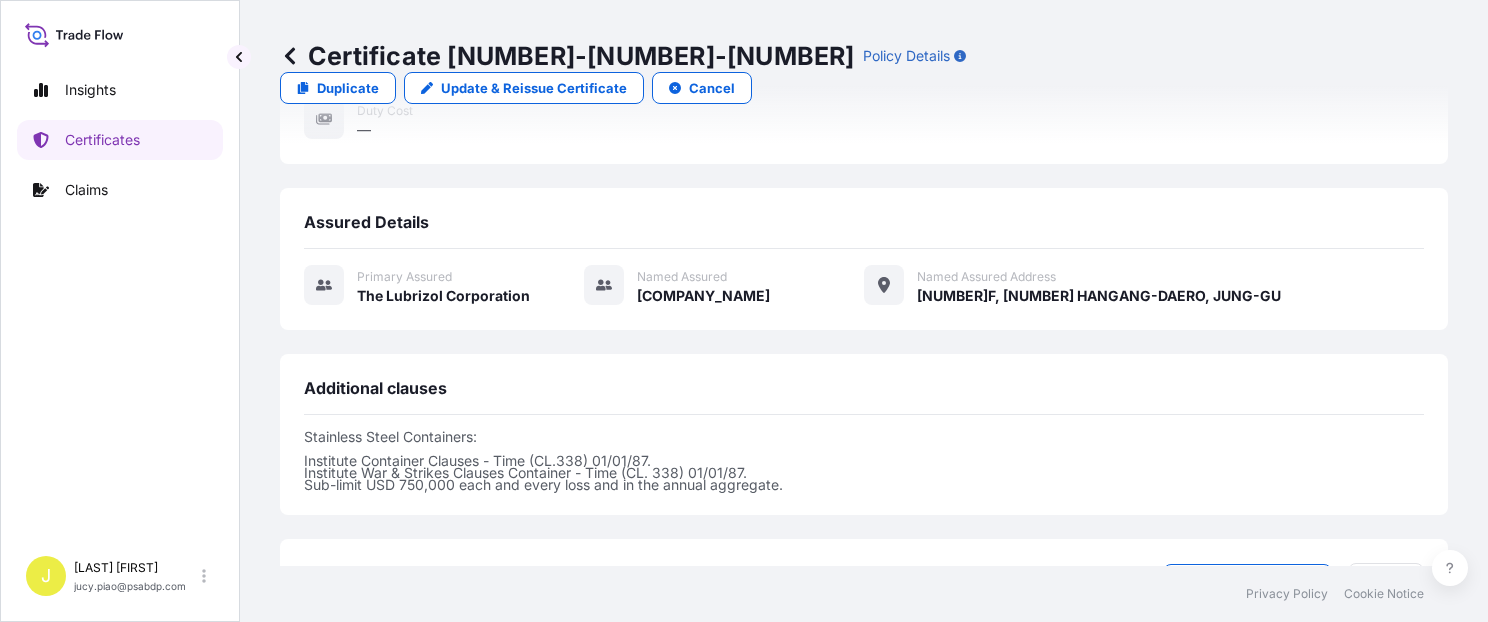 scroll, scrollTop: 680, scrollLeft: 0, axis: vertical 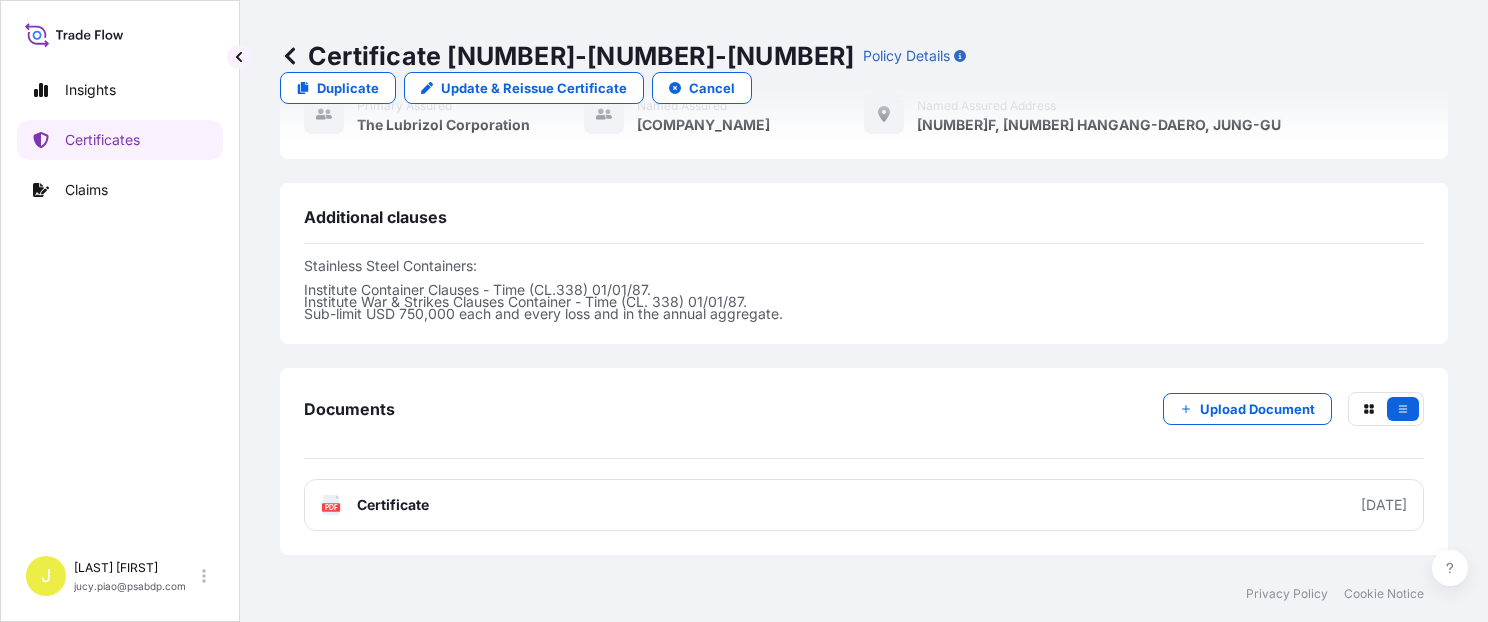 click on "PDF Certificate [DATE]" at bounding box center [864, 505] 